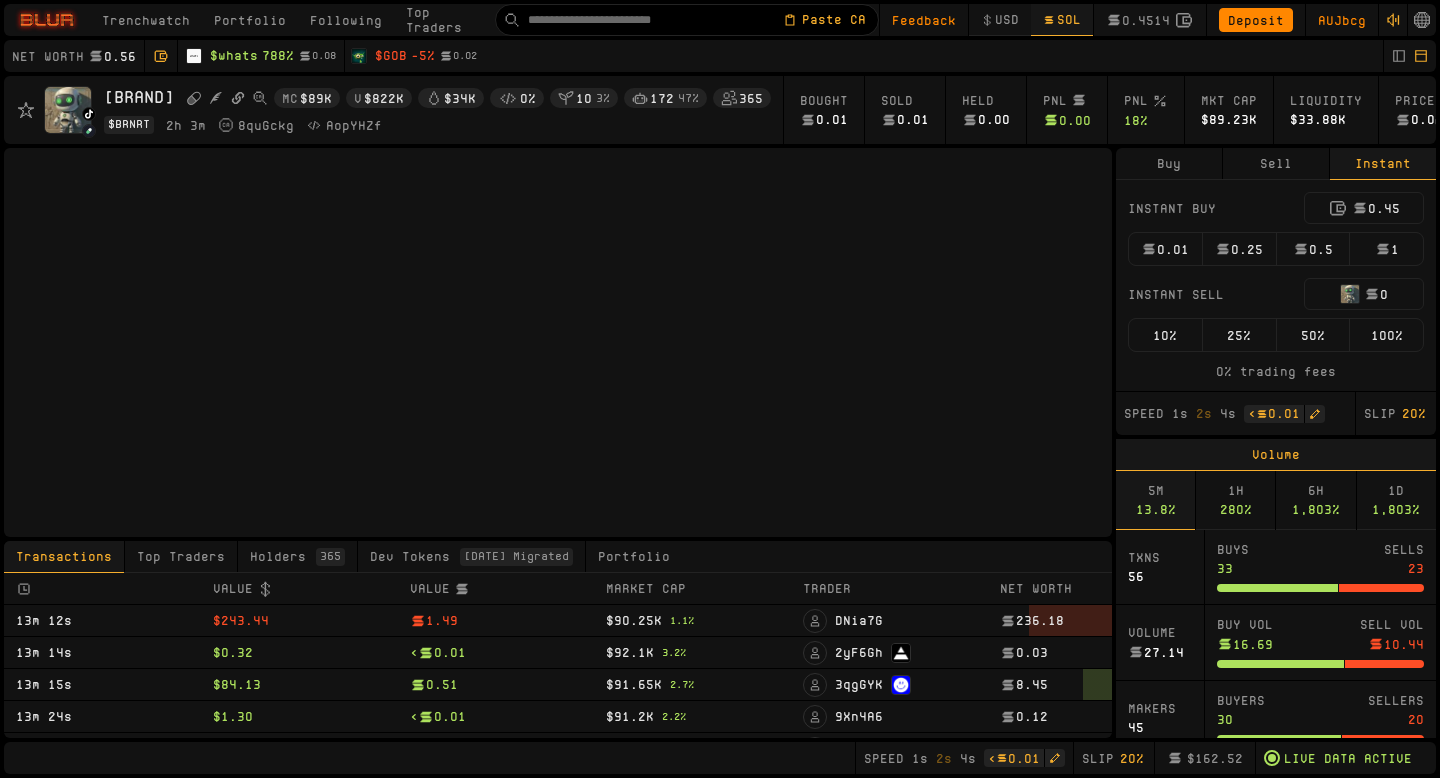 scroll, scrollTop: 0, scrollLeft: 0, axis: both 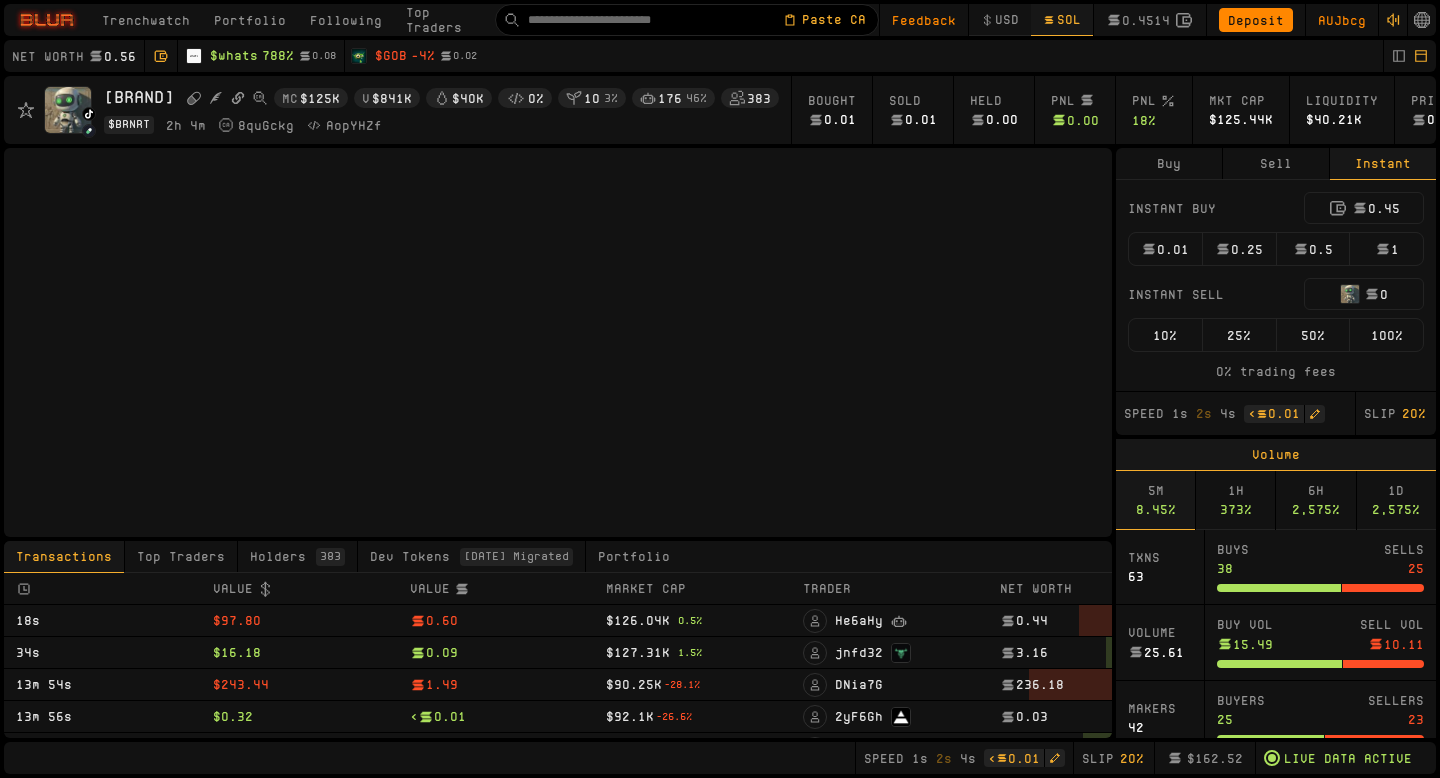 click on "Buy" at bounding box center (1169, 164) 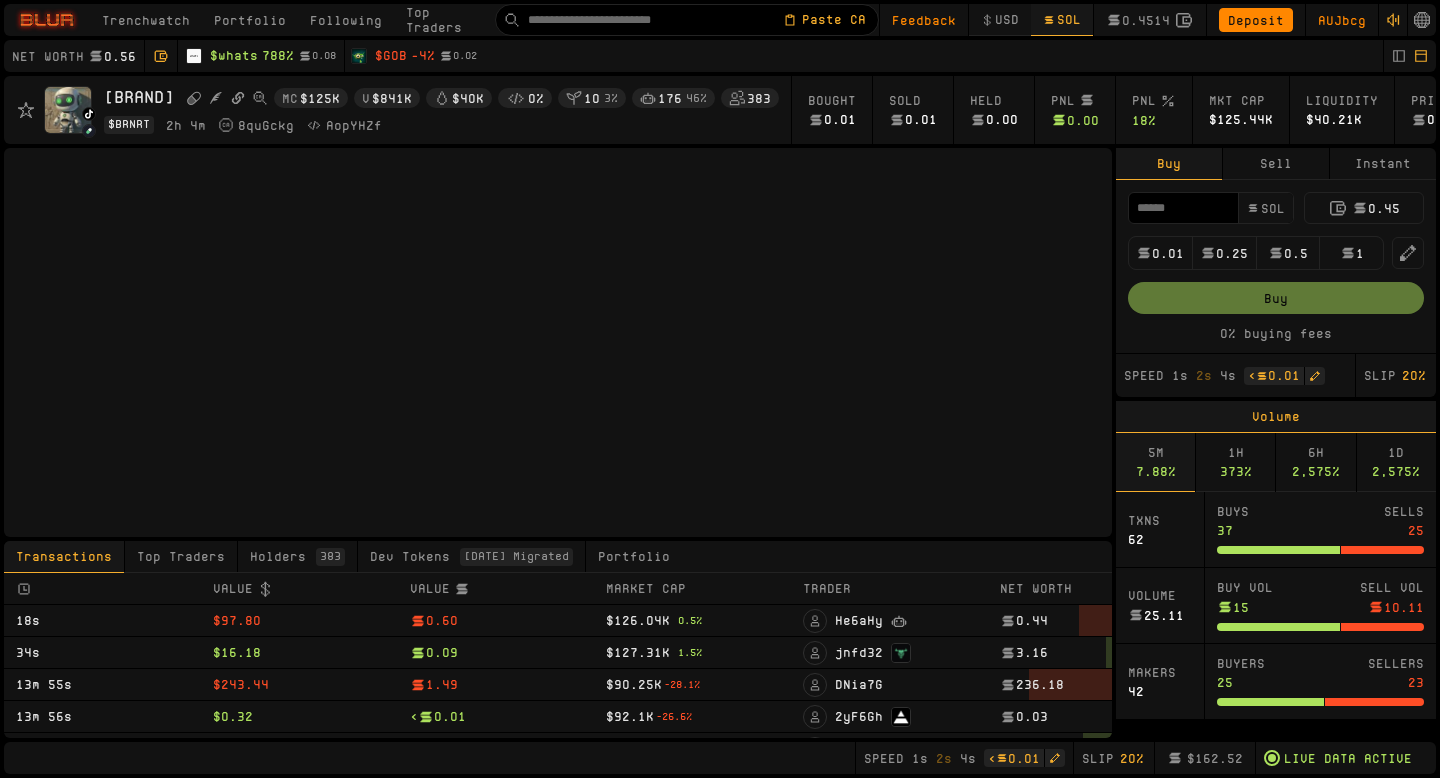 click on "Instant" at bounding box center (1383, 164) 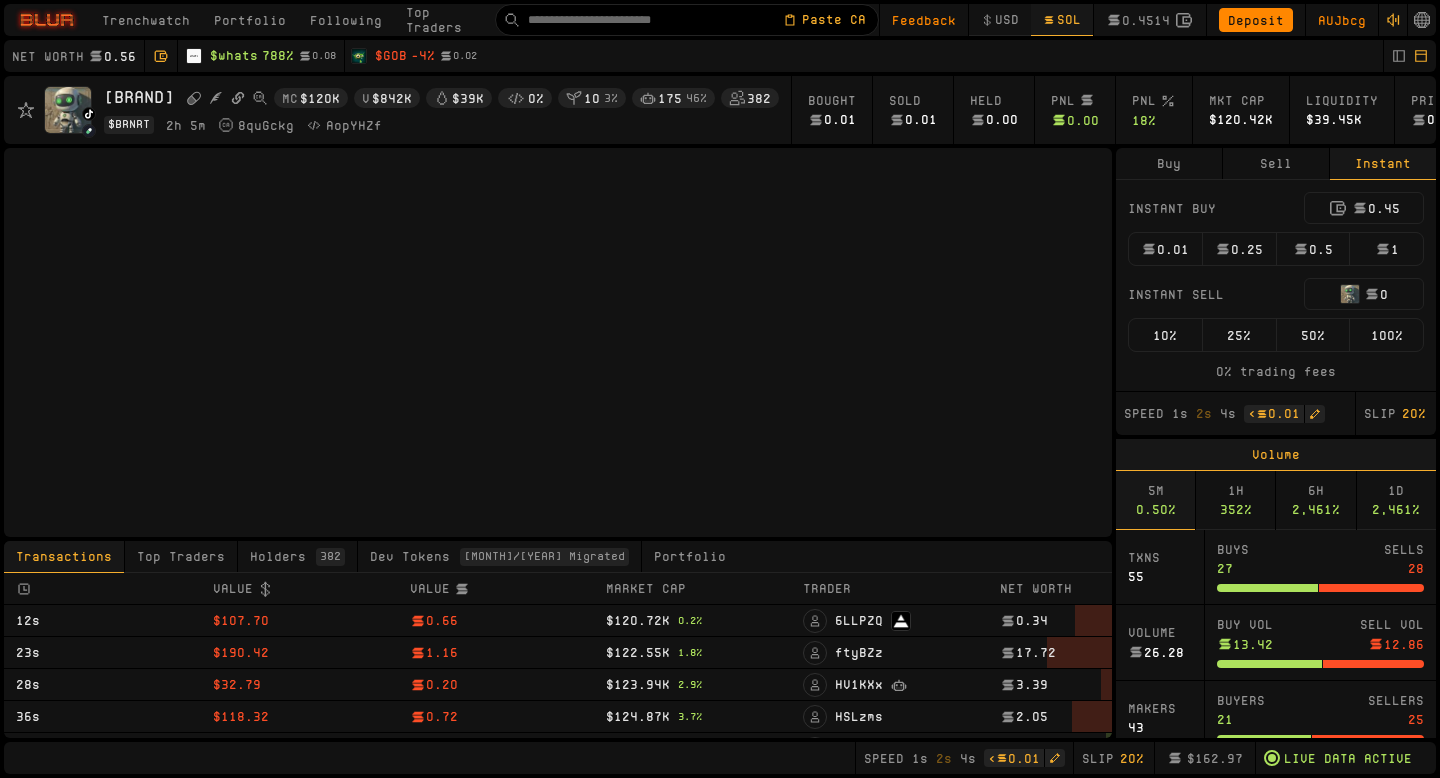 type 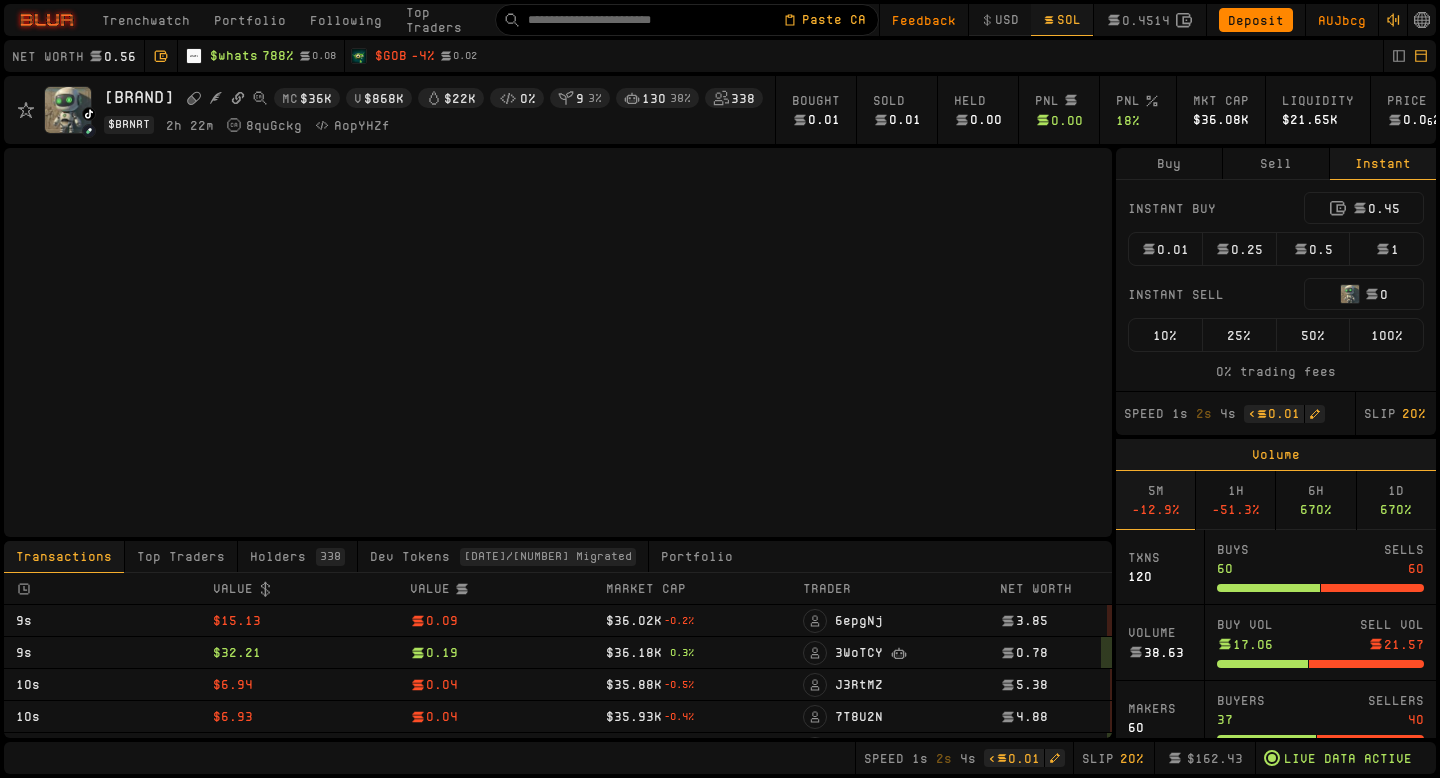 click on "Trenchwatch" at bounding box center [146, 20] 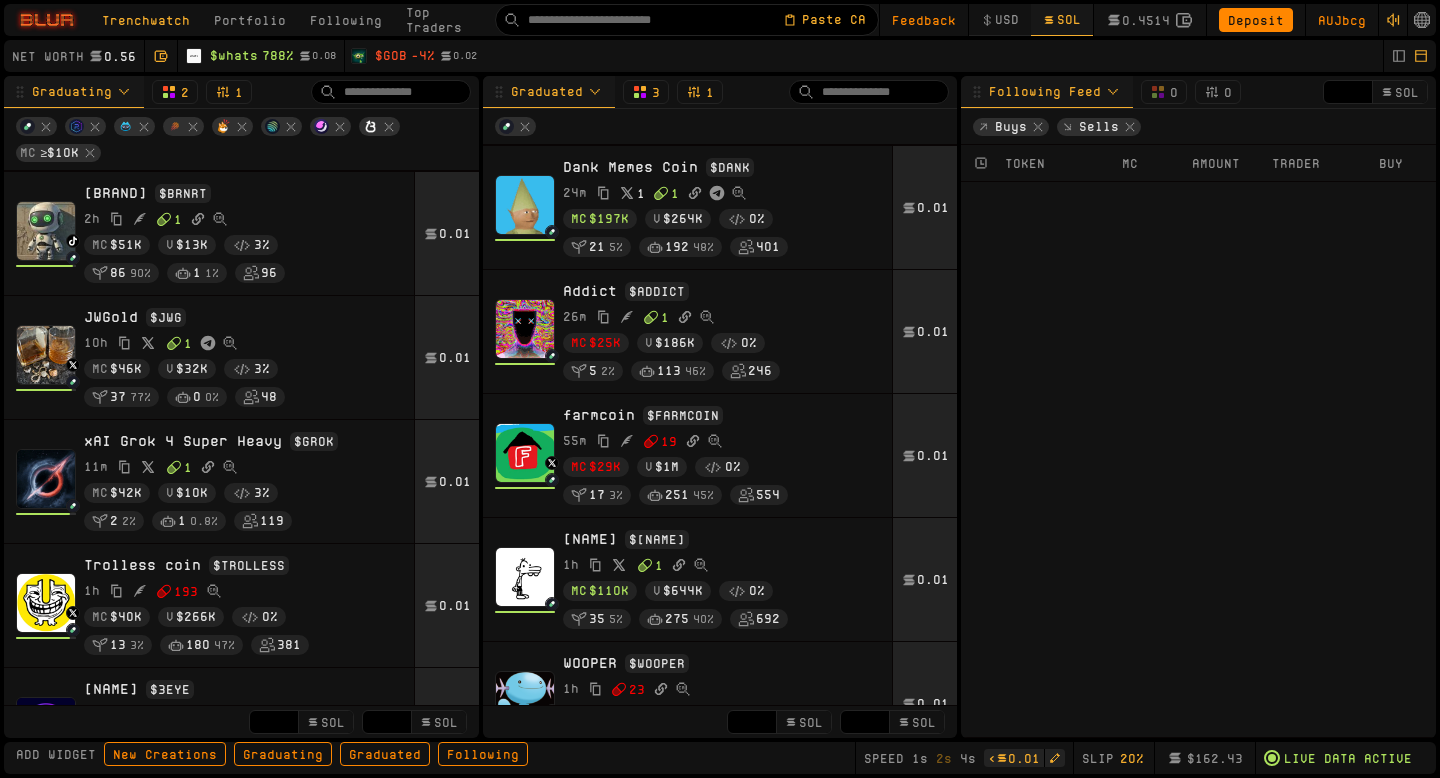 click 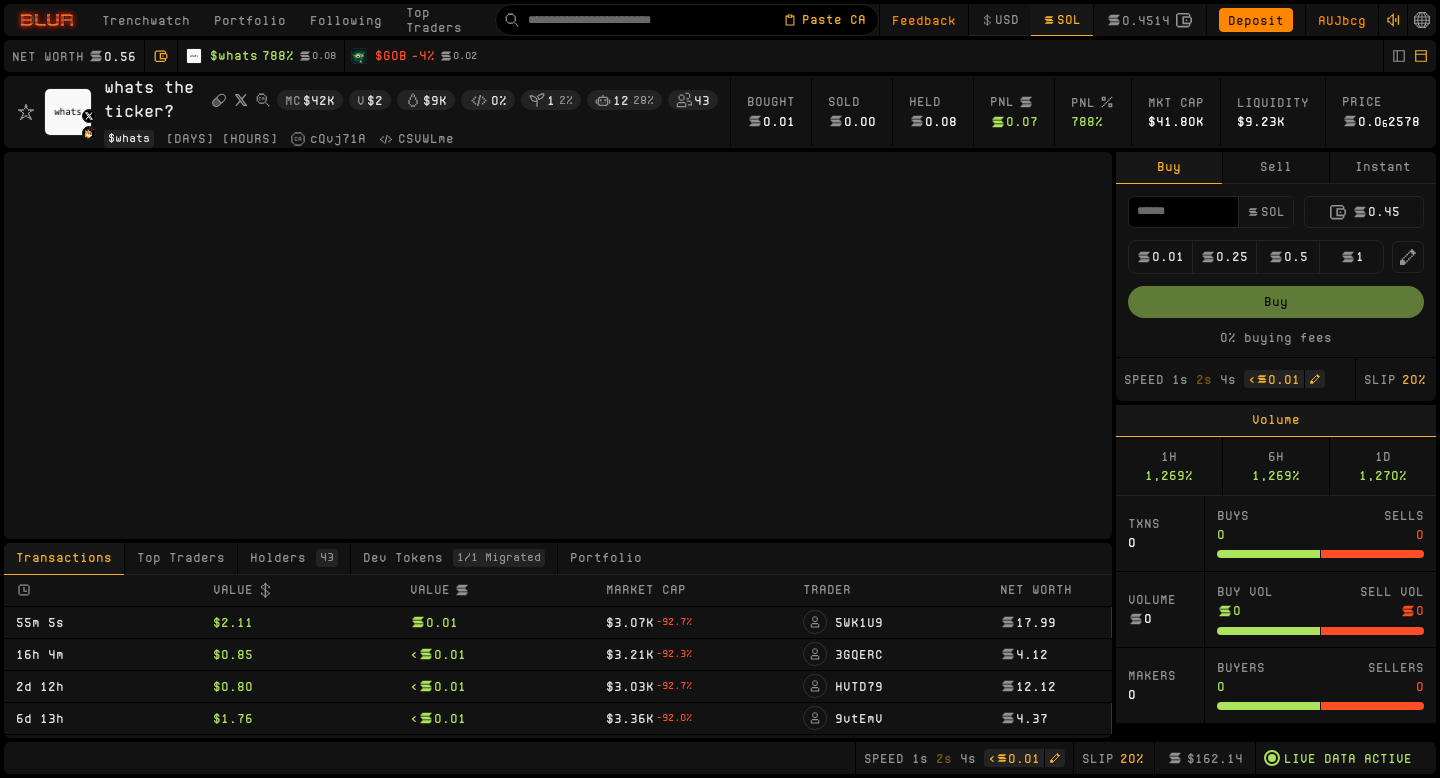 click on "0.02" at bounding box center [458, 56] 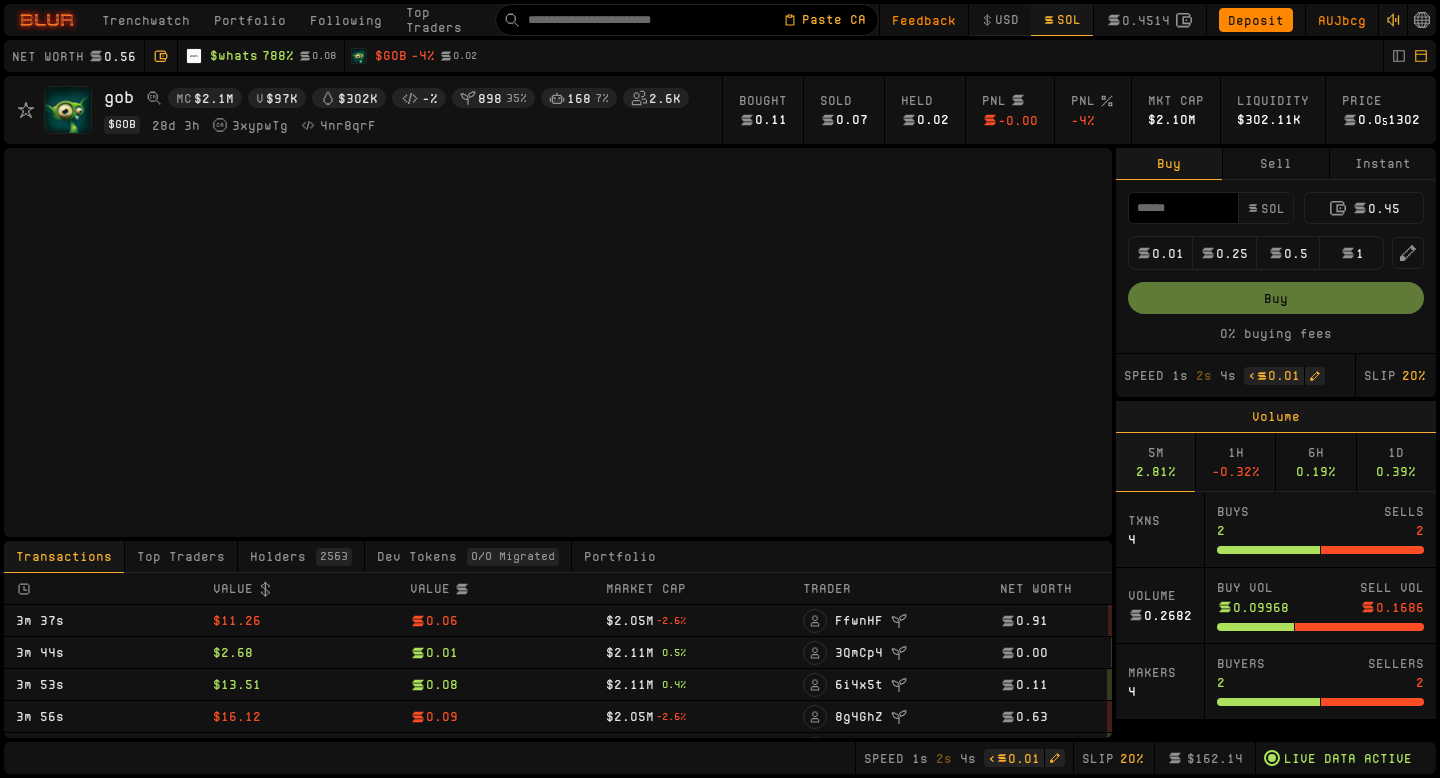 click on "Instant" at bounding box center (1383, 164) 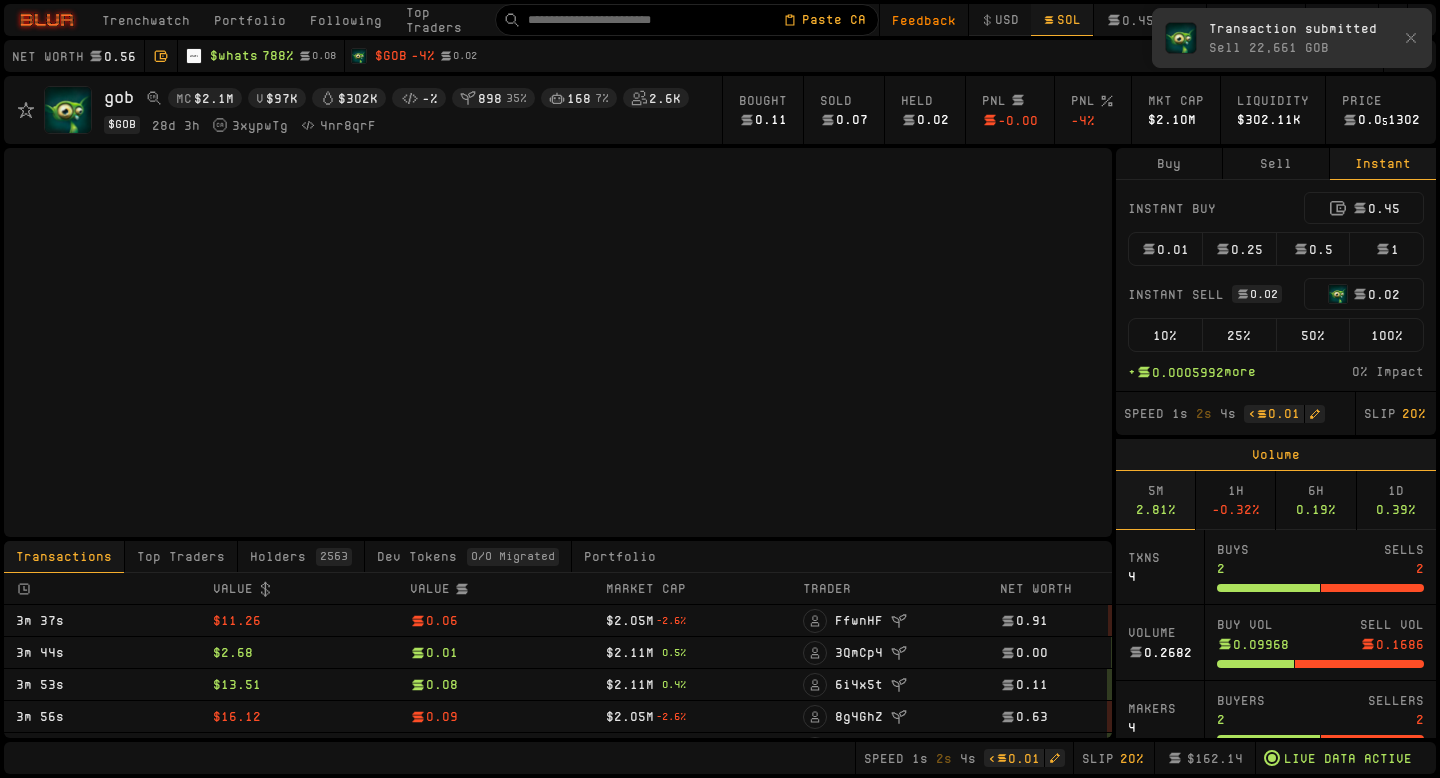 click on "100%" at bounding box center (1386, 335) 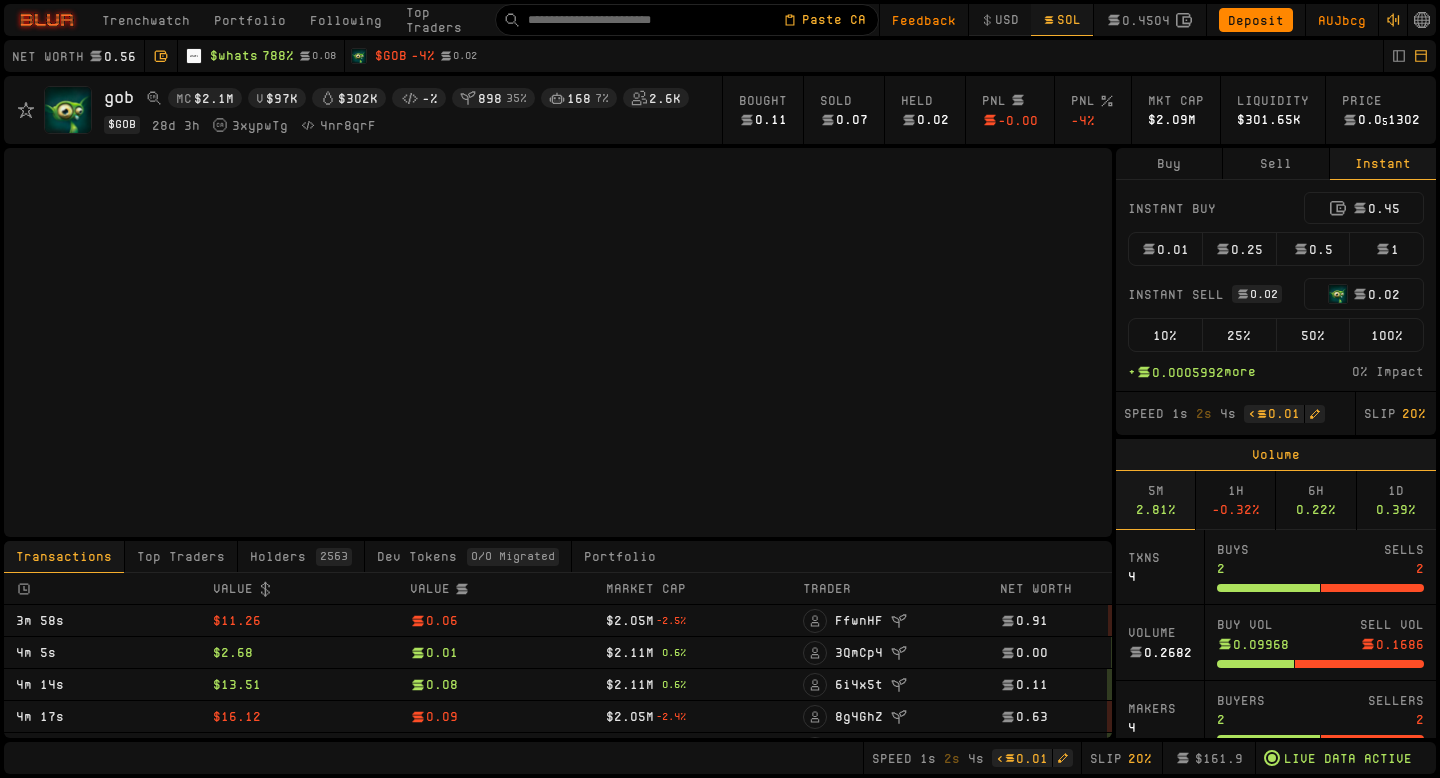 type 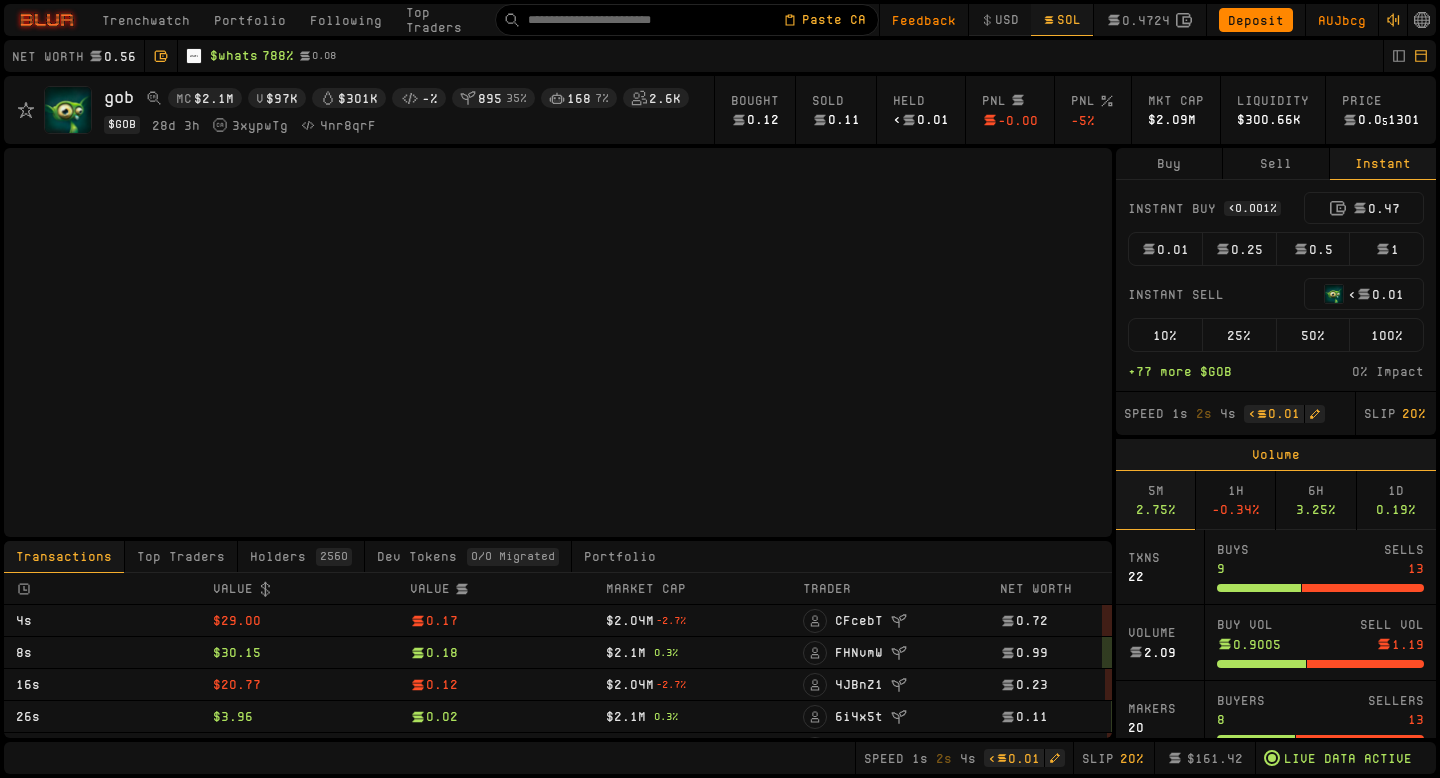 click on "0.01" at bounding box center [1165, 249] 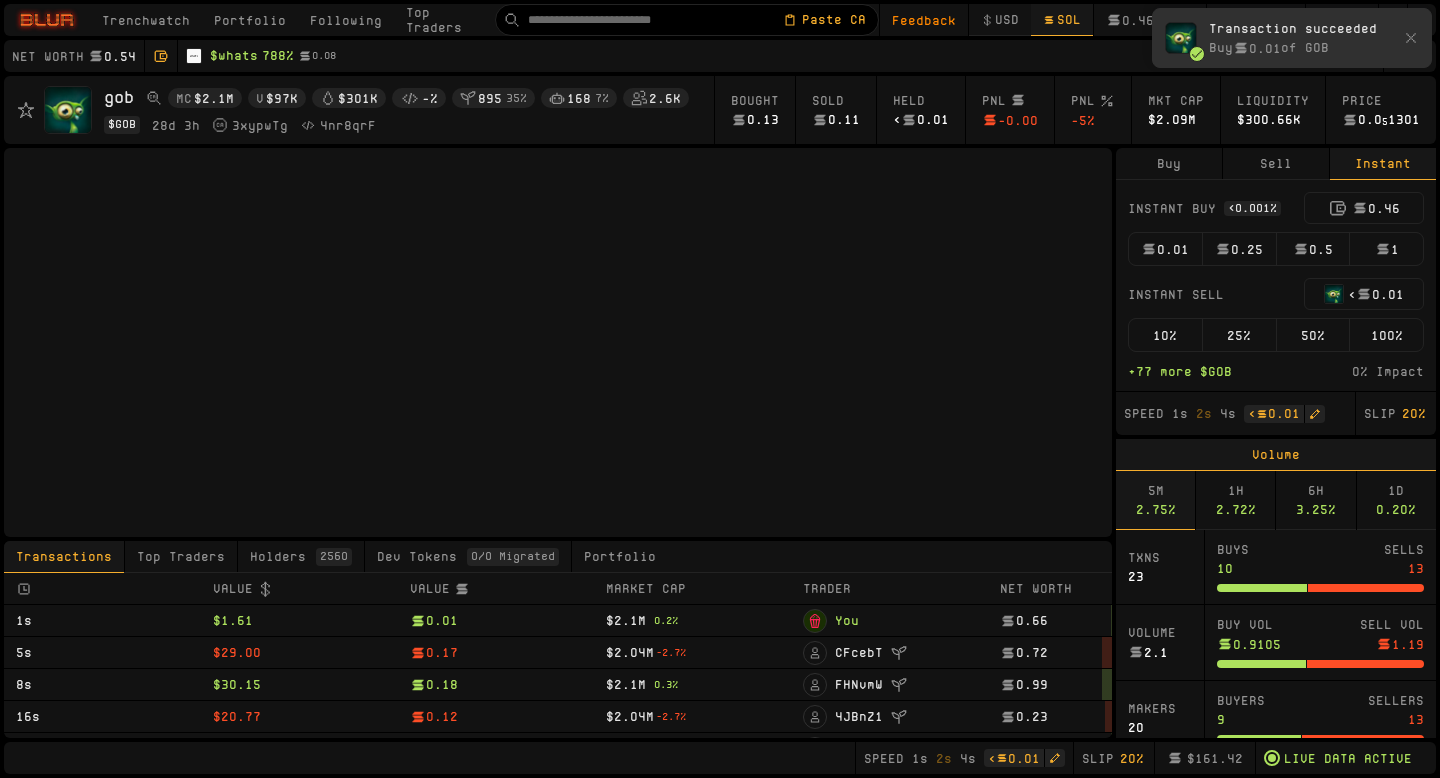 click on "0.01" at bounding box center [1165, 249] 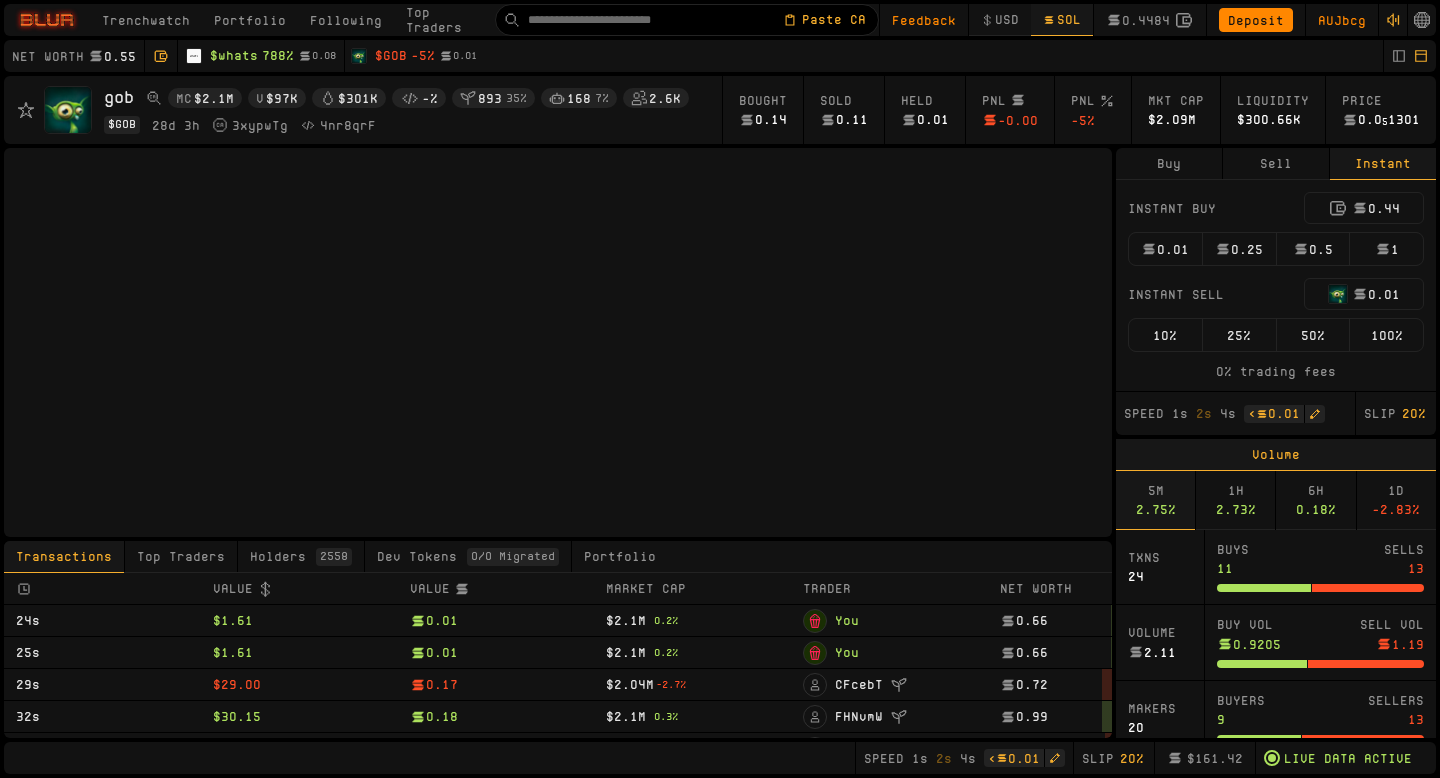 type 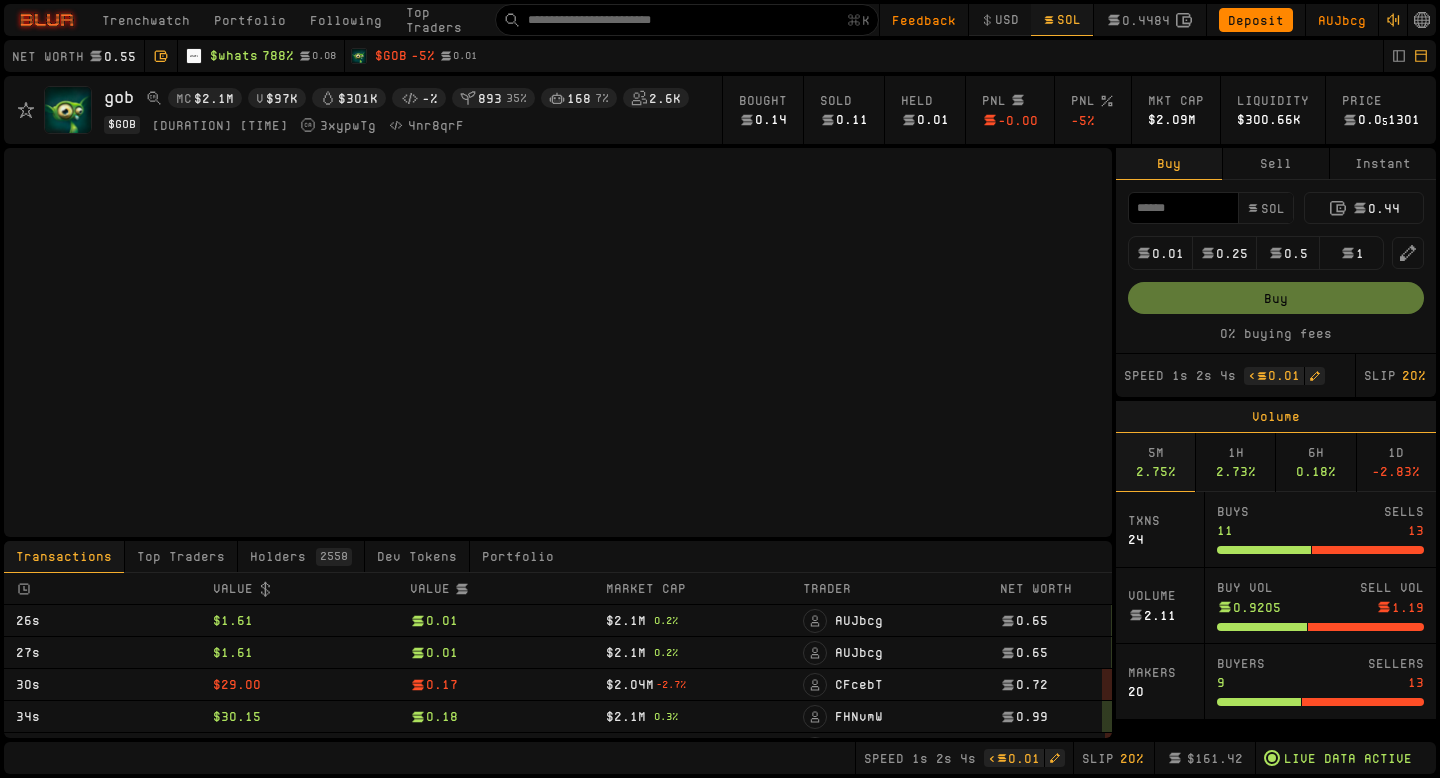 scroll, scrollTop: 0, scrollLeft: 0, axis: both 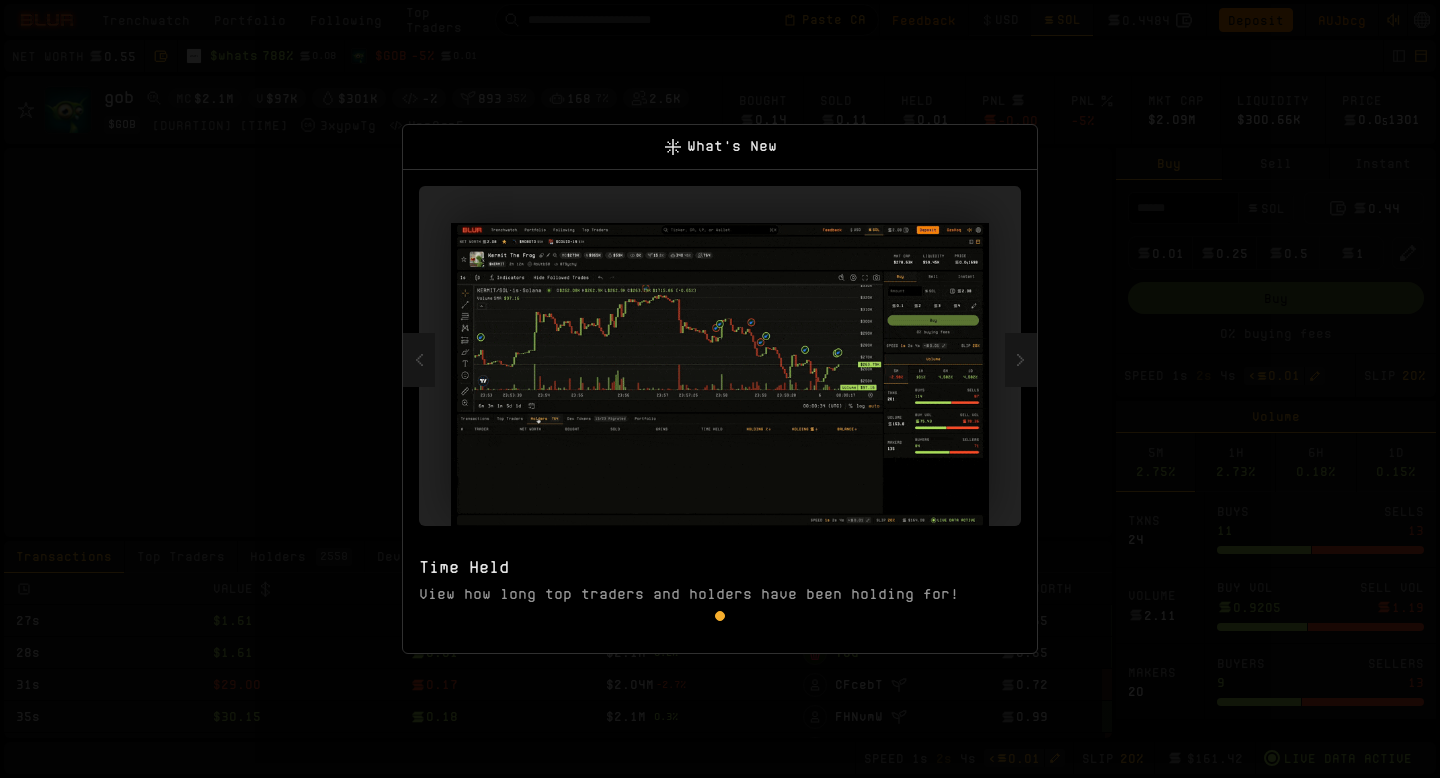 click at bounding box center (720, 389) 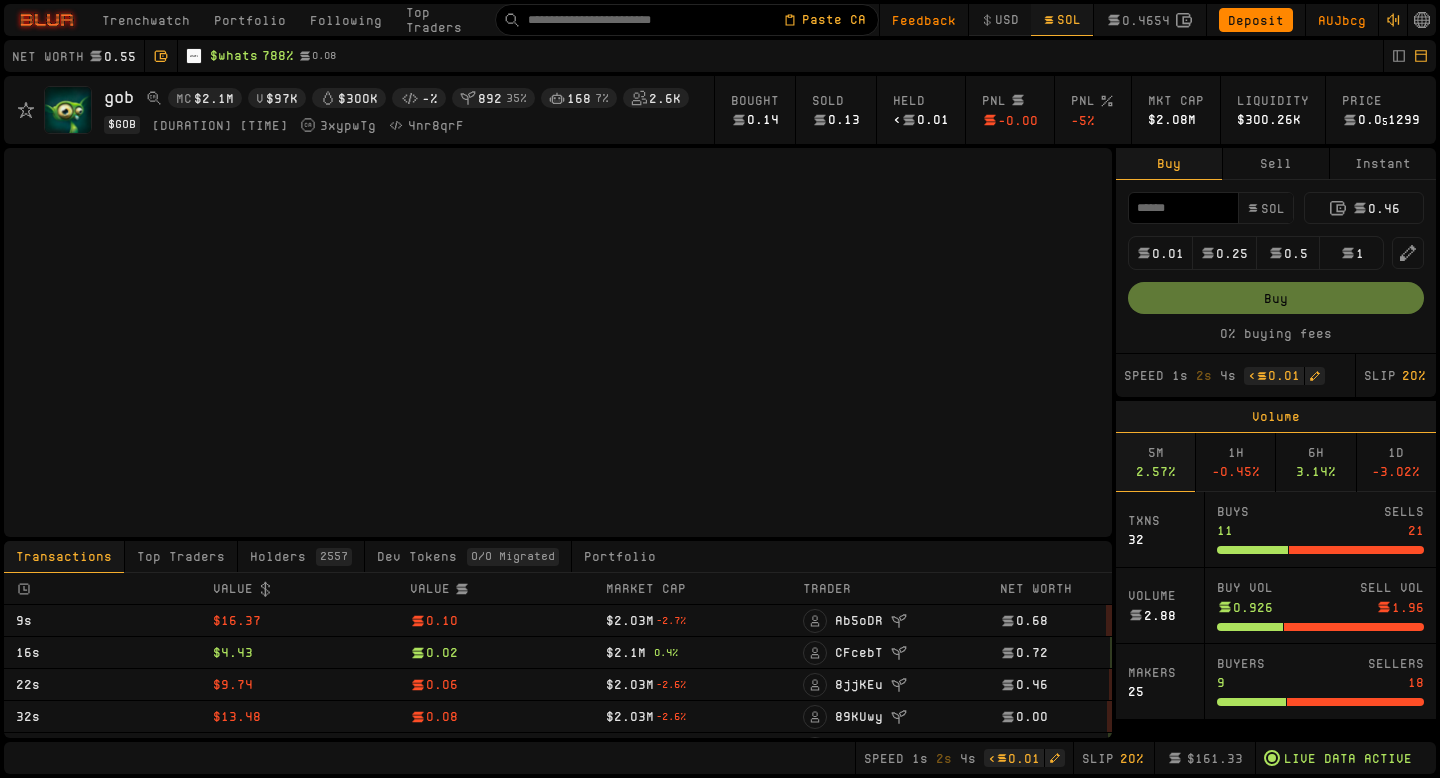 type on "****" 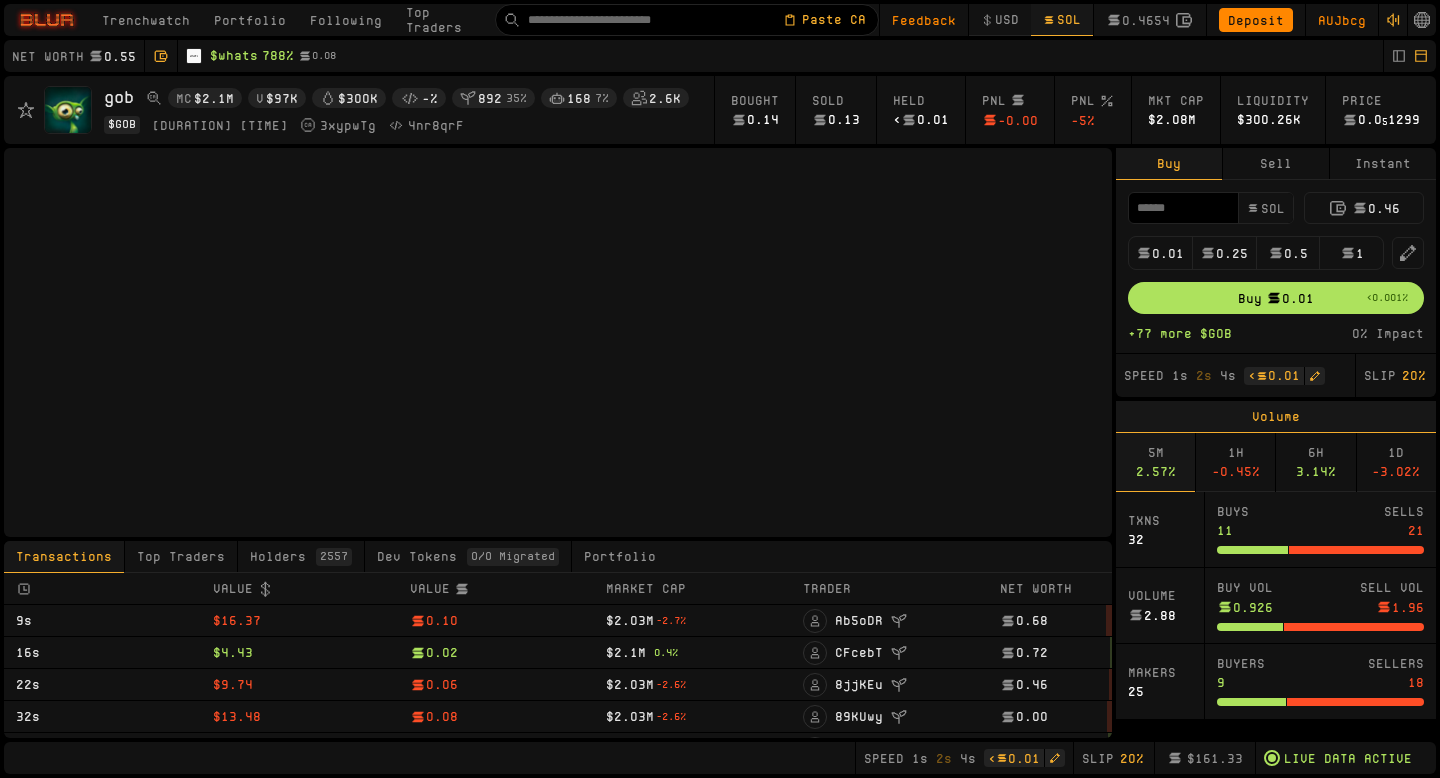 click on "0.01" at bounding box center [1160, 253] 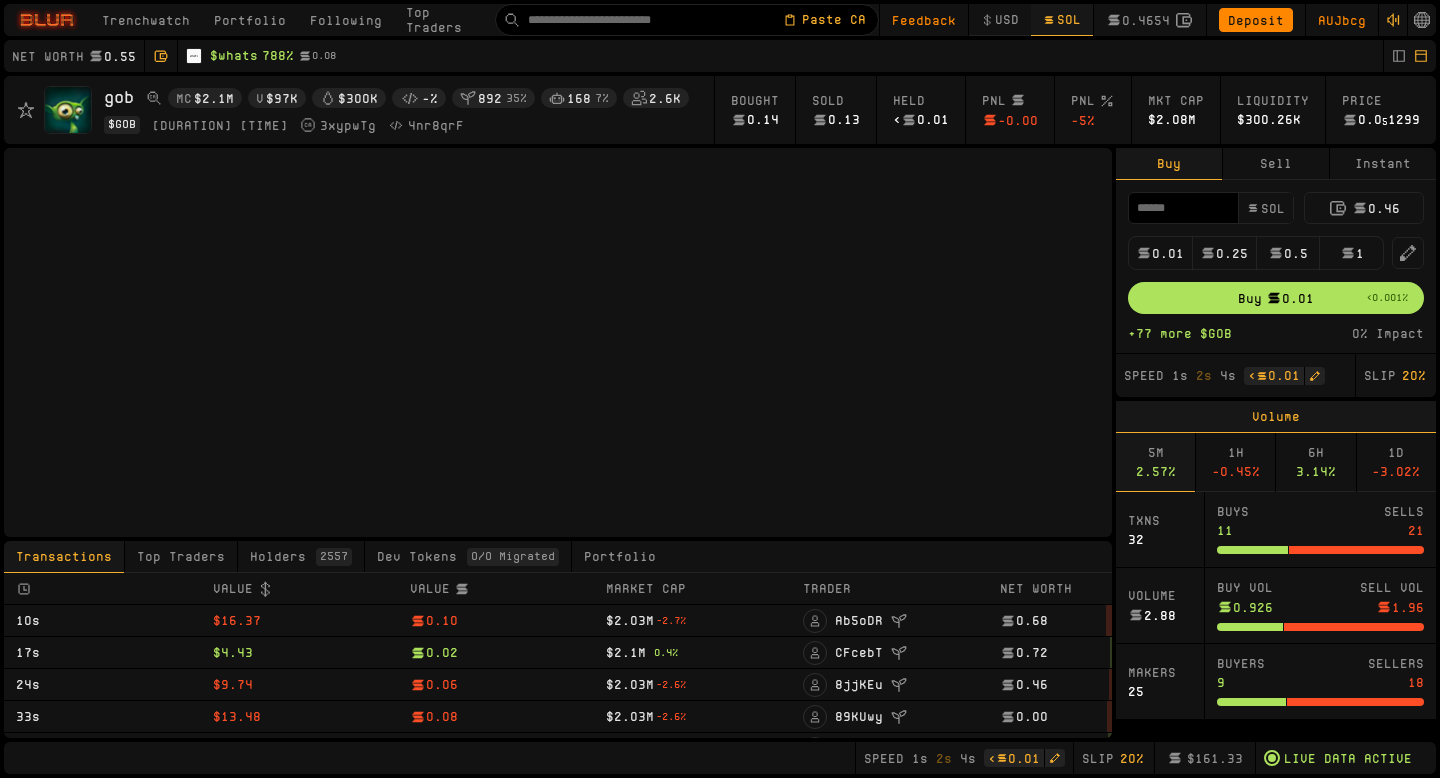 click on "Instant" at bounding box center [1383, 164] 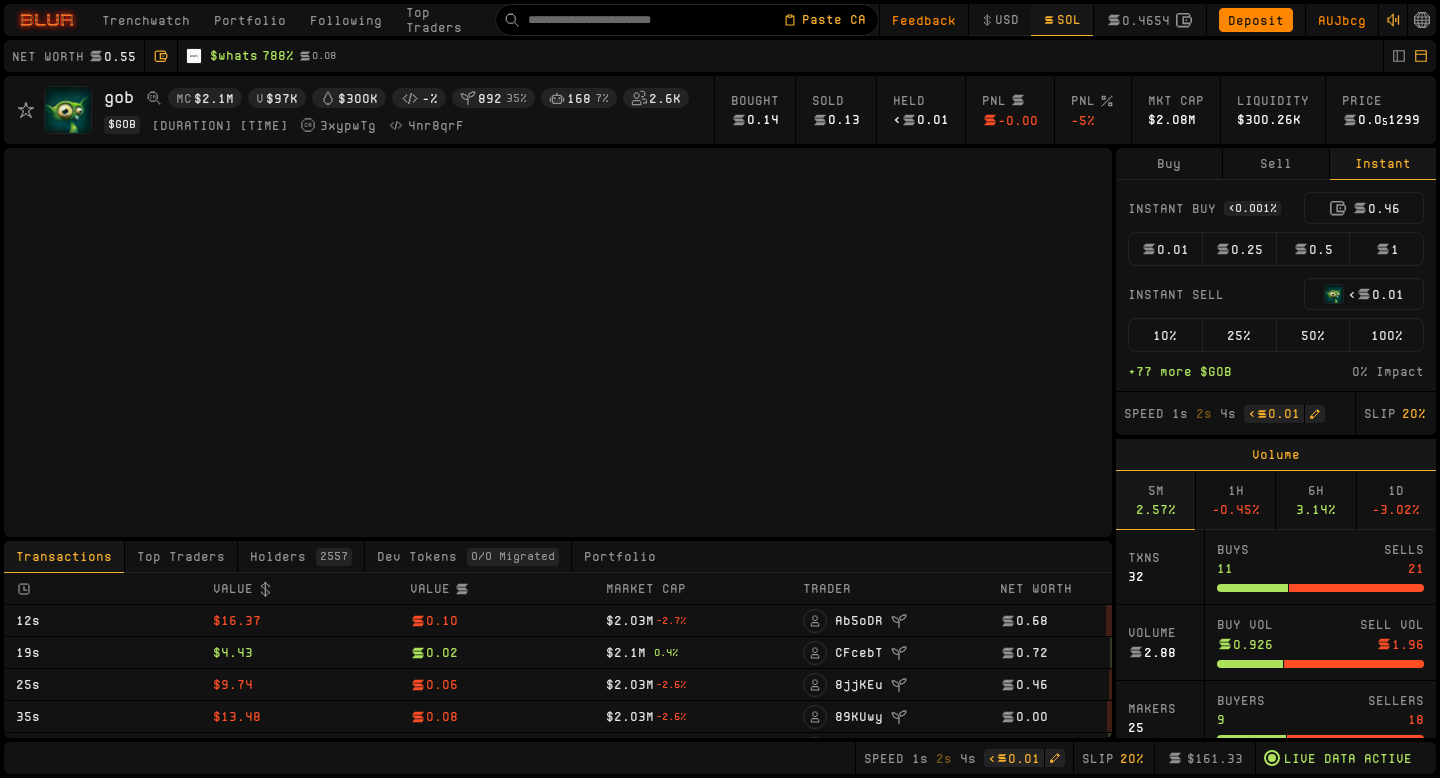 click on "0.01" at bounding box center (1165, 249) 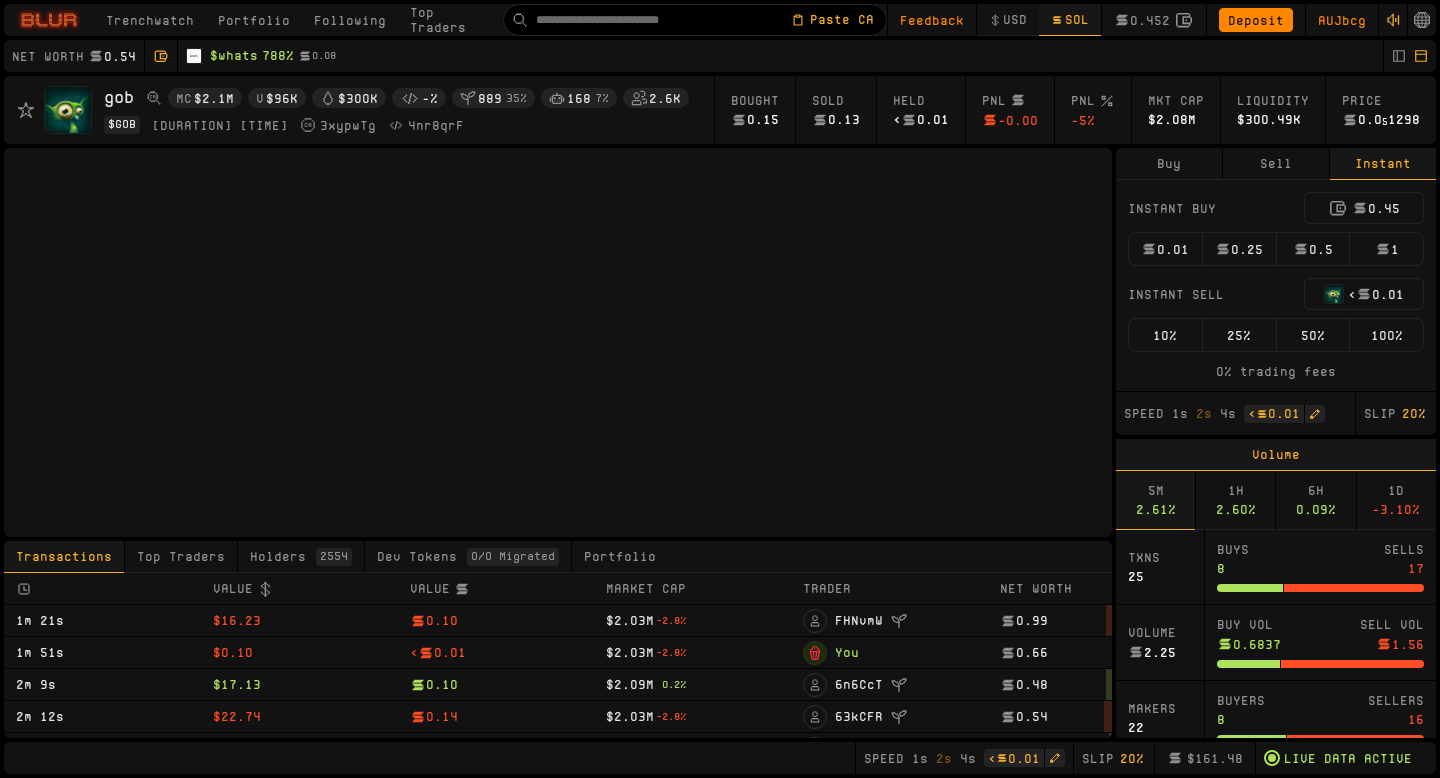 type 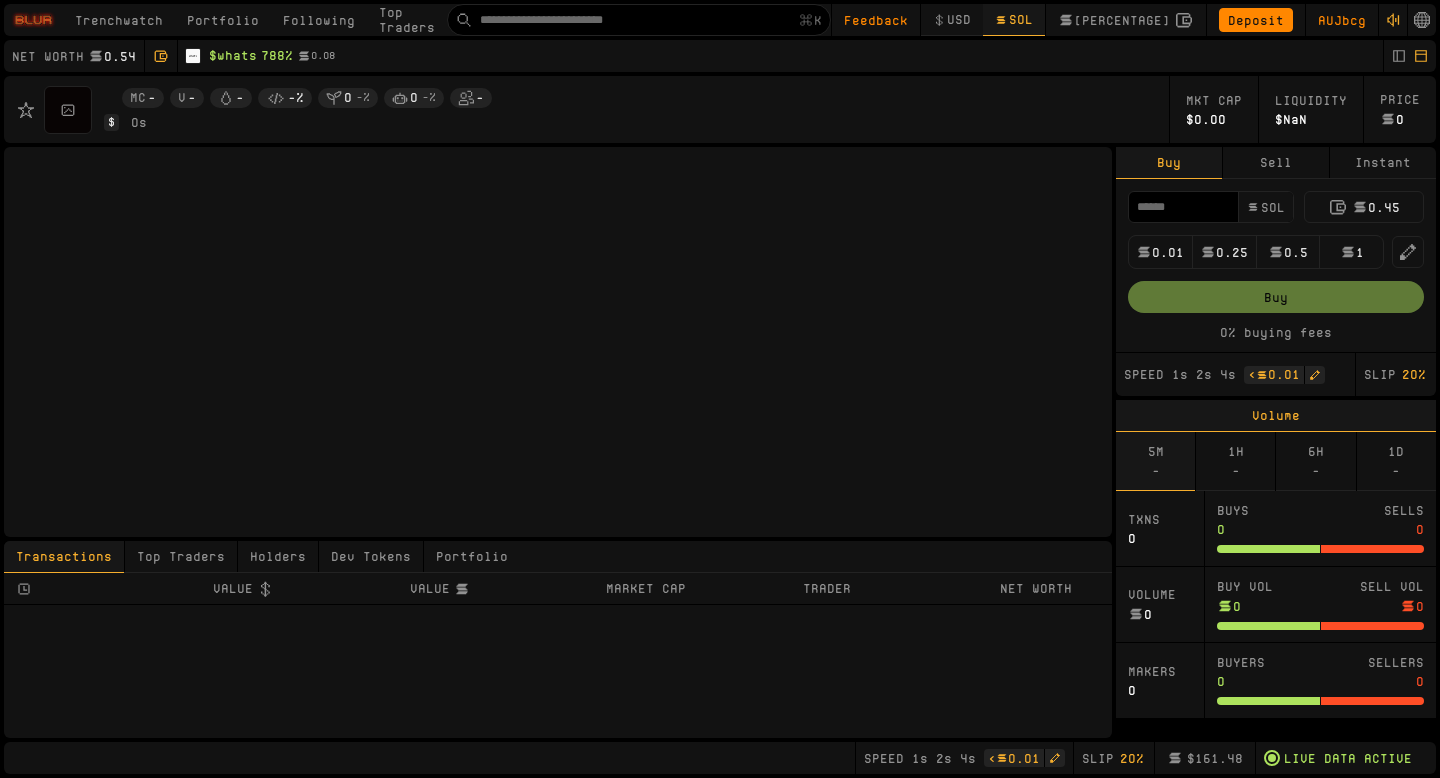 scroll, scrollTop: 0, scrollLeft: 0, axis: both 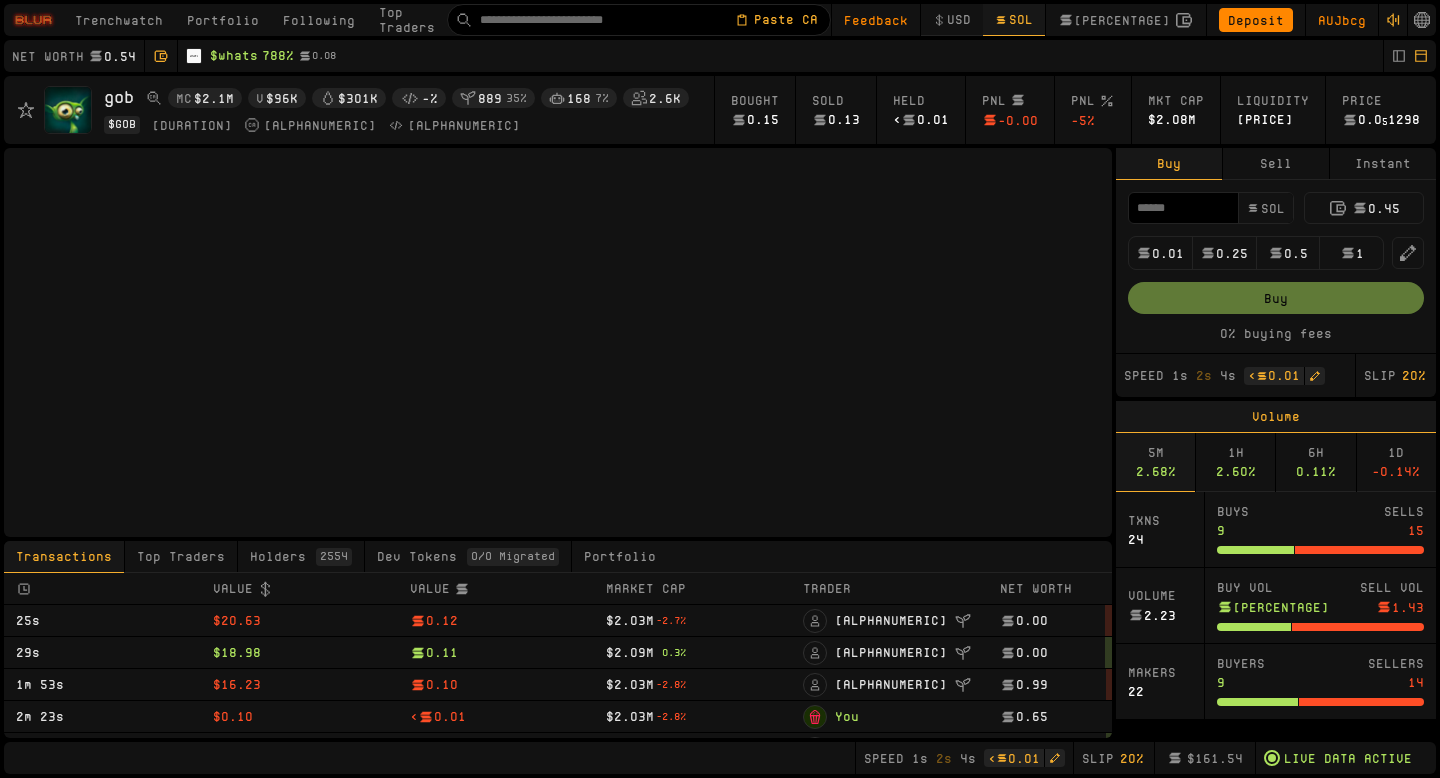 click on "Portfolio" at bounding box center (223, 20) 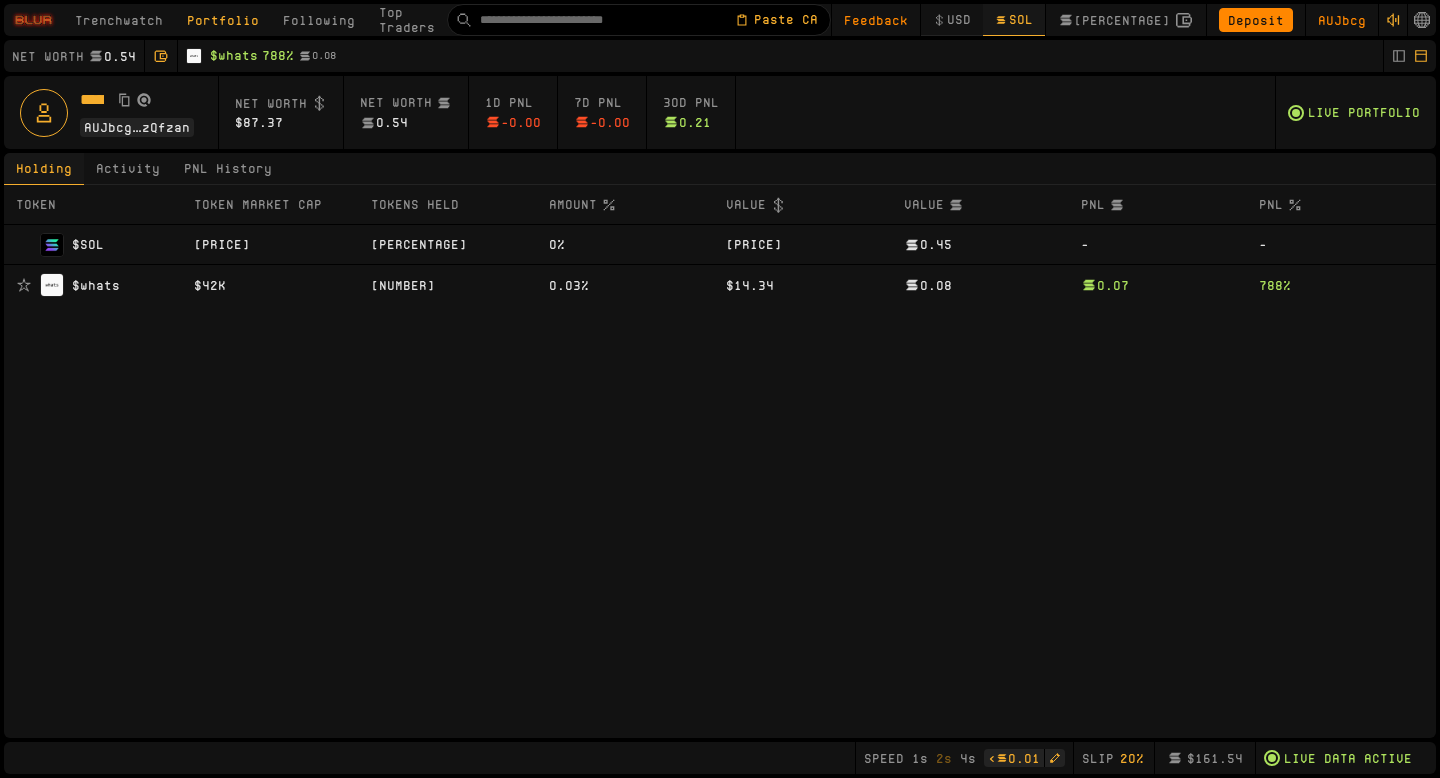 click on "Top Traders" at bounding box center (407, 20) 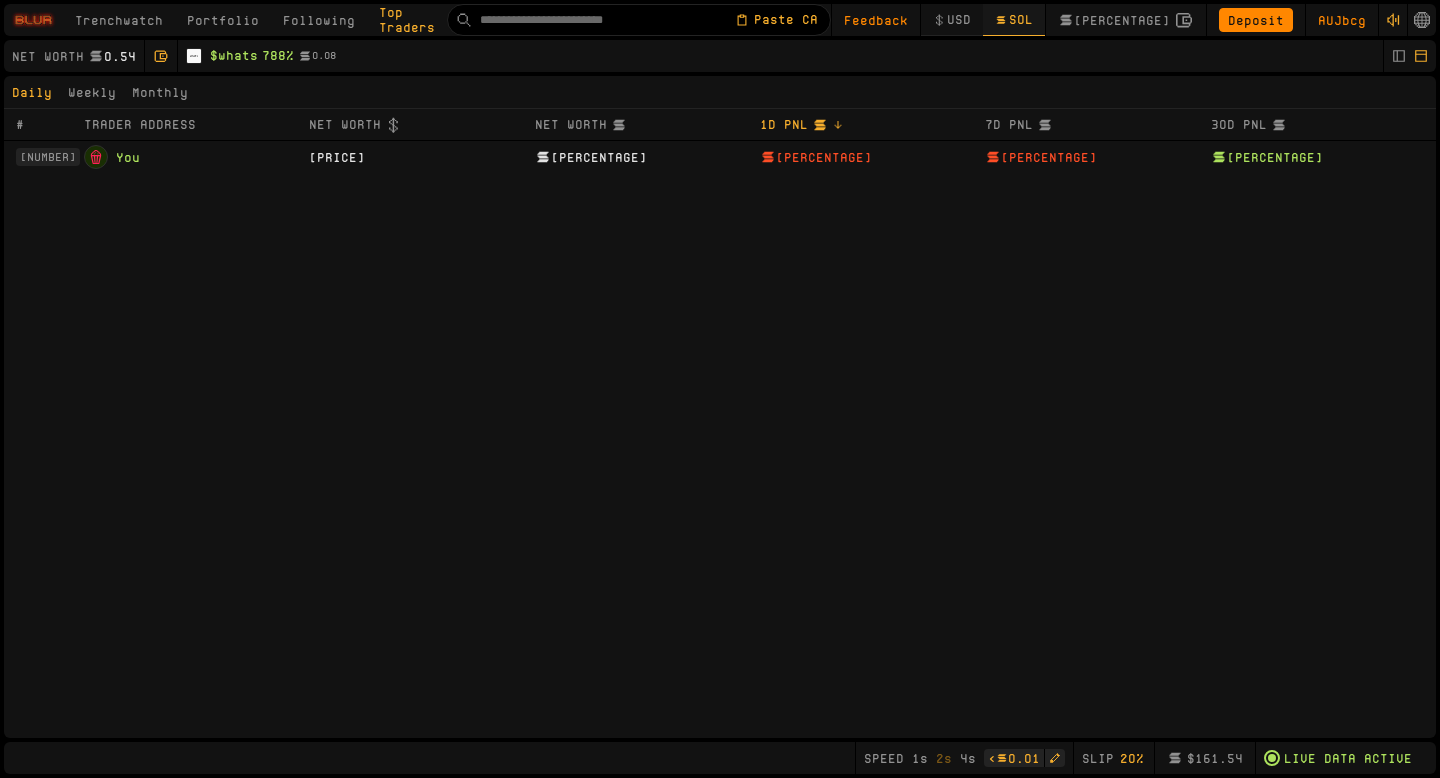click on "Following" at bounding box center [319, 20] 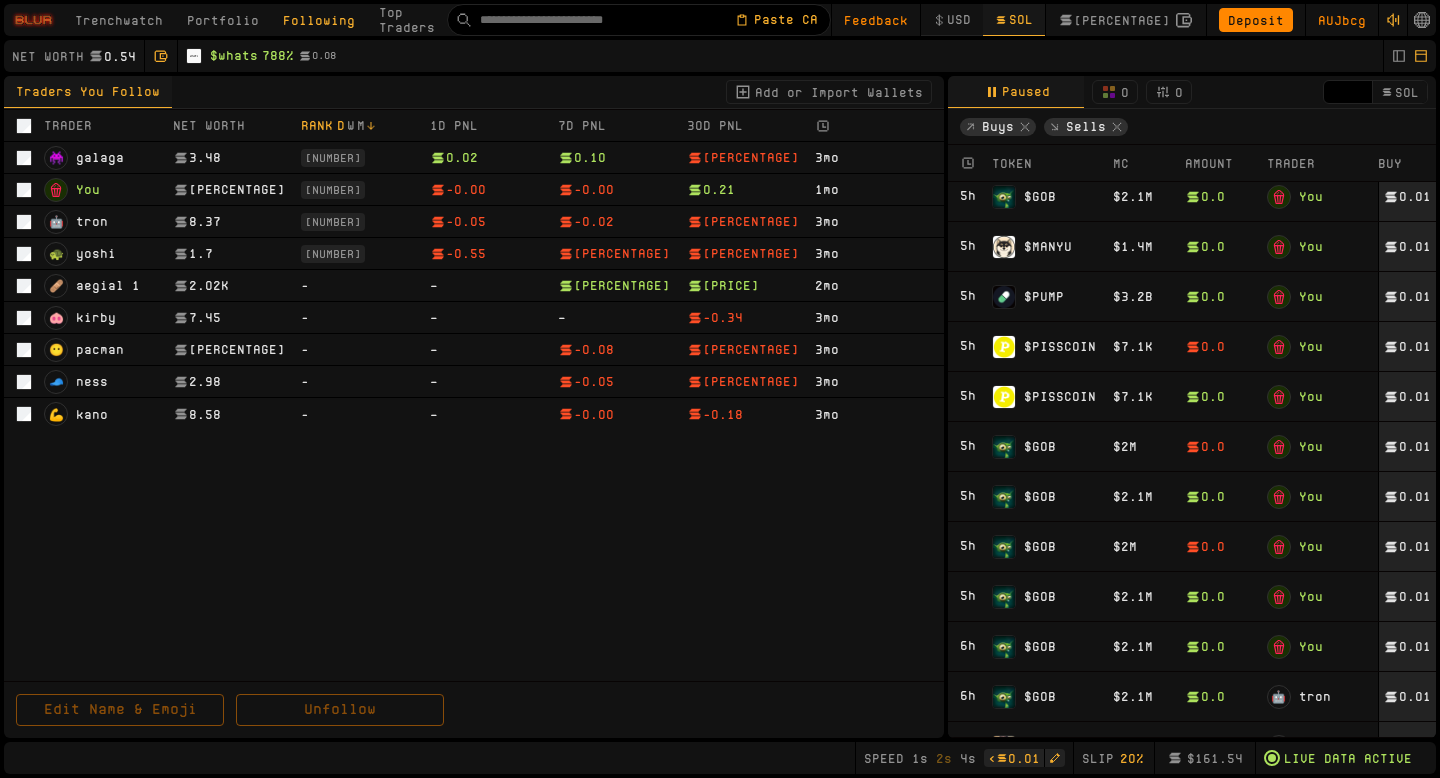 scroll, scrollTop: 1614, scrollLeft: 0, axis: vertical 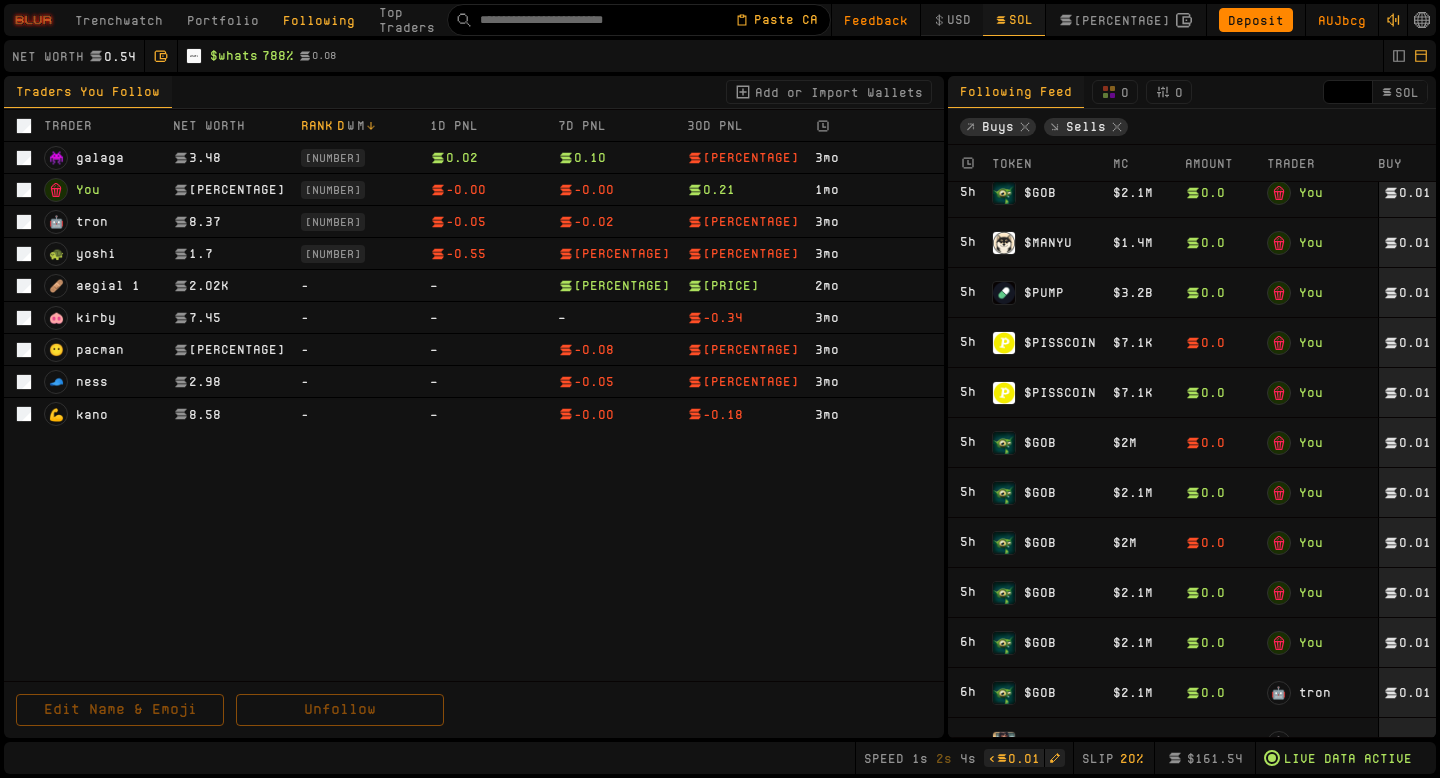 click on "Paste CA" at bounding box center [639, 20] 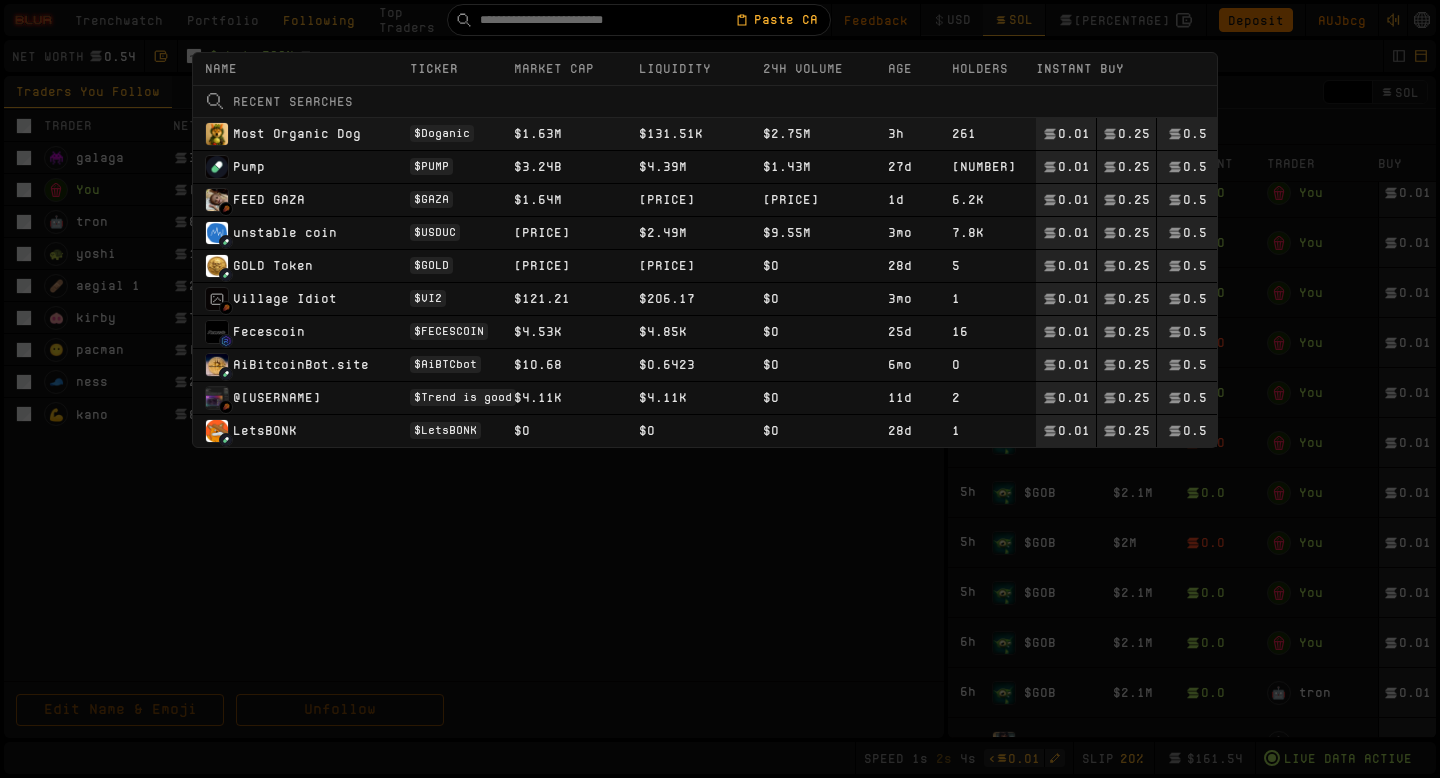 click on "$1.63M" at bounding box center (564, 133) 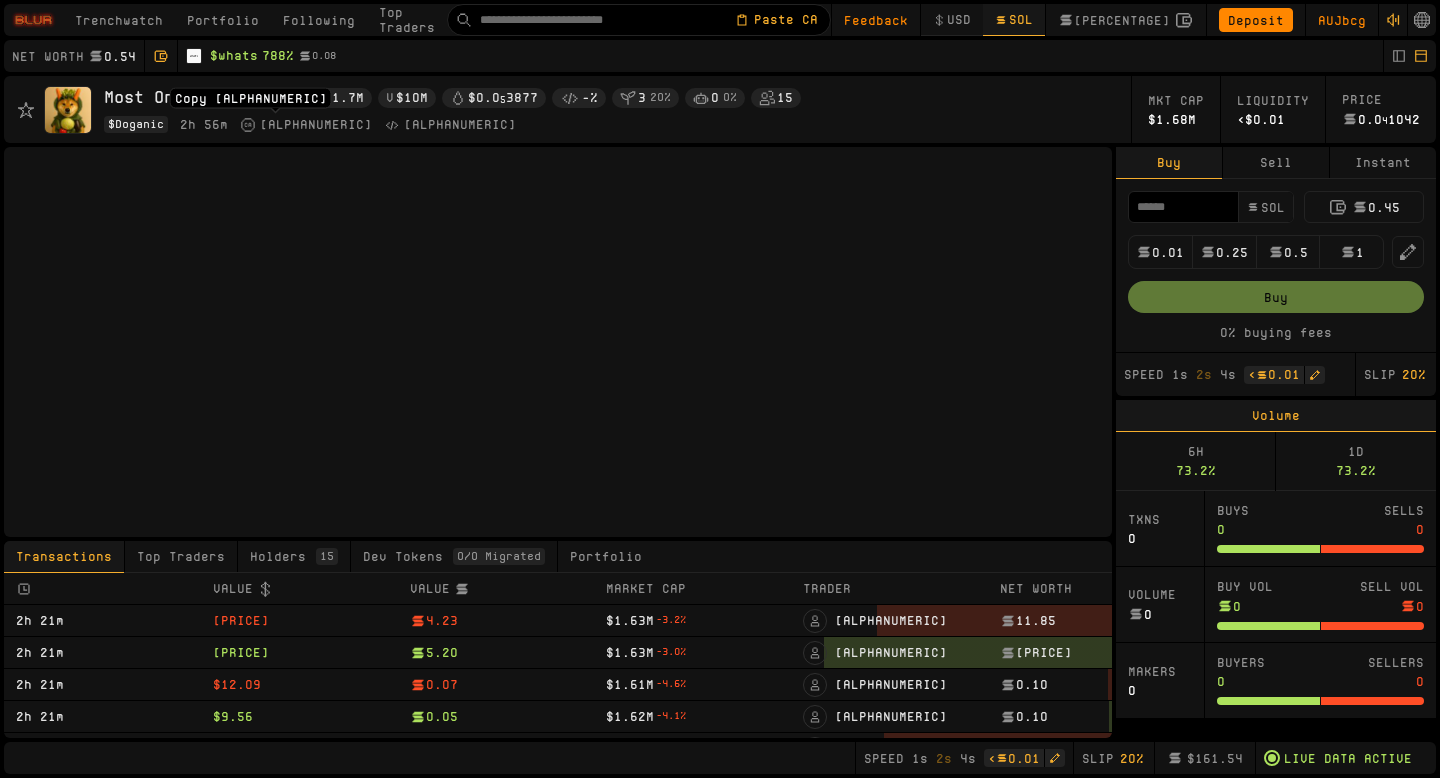 click on "4rAfDGG" at bounding box center [306, 125] 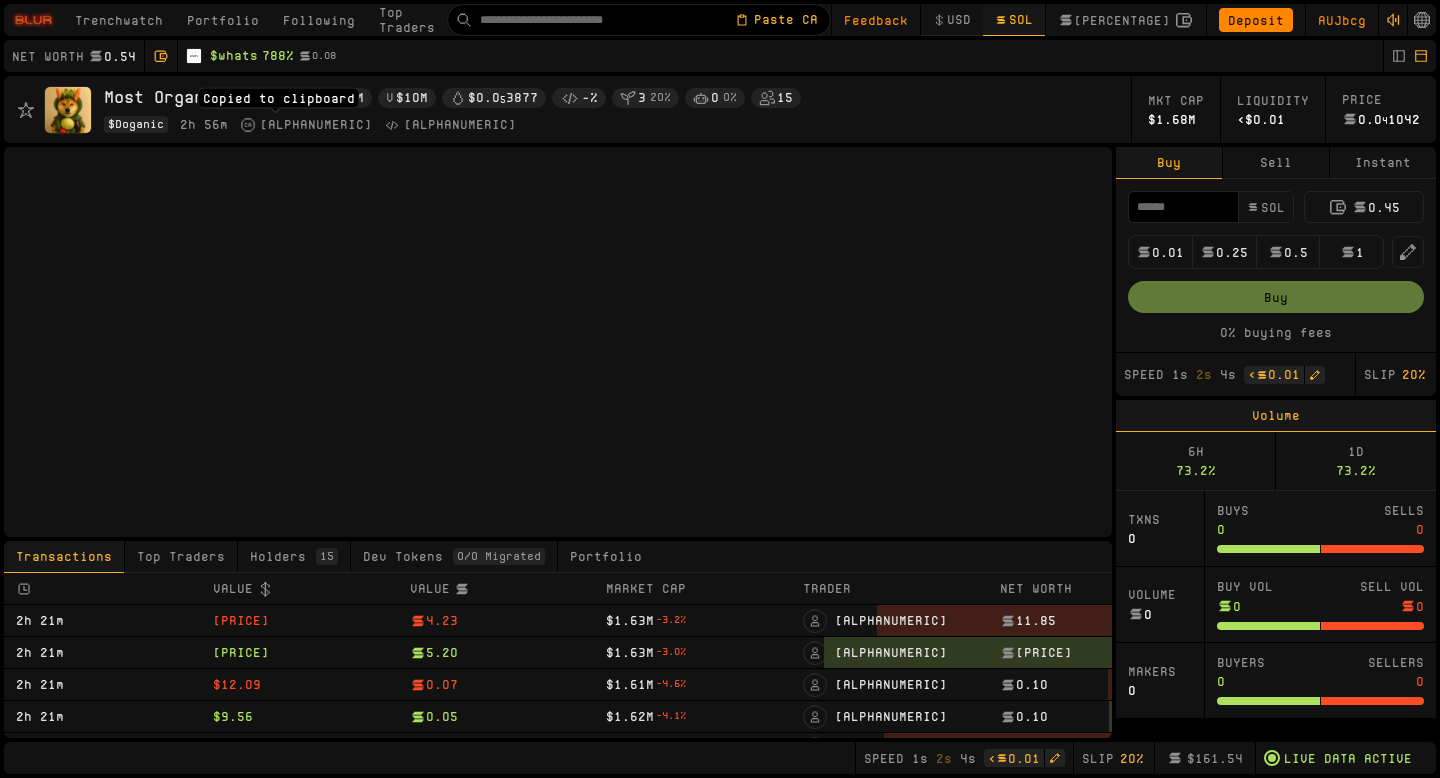 type 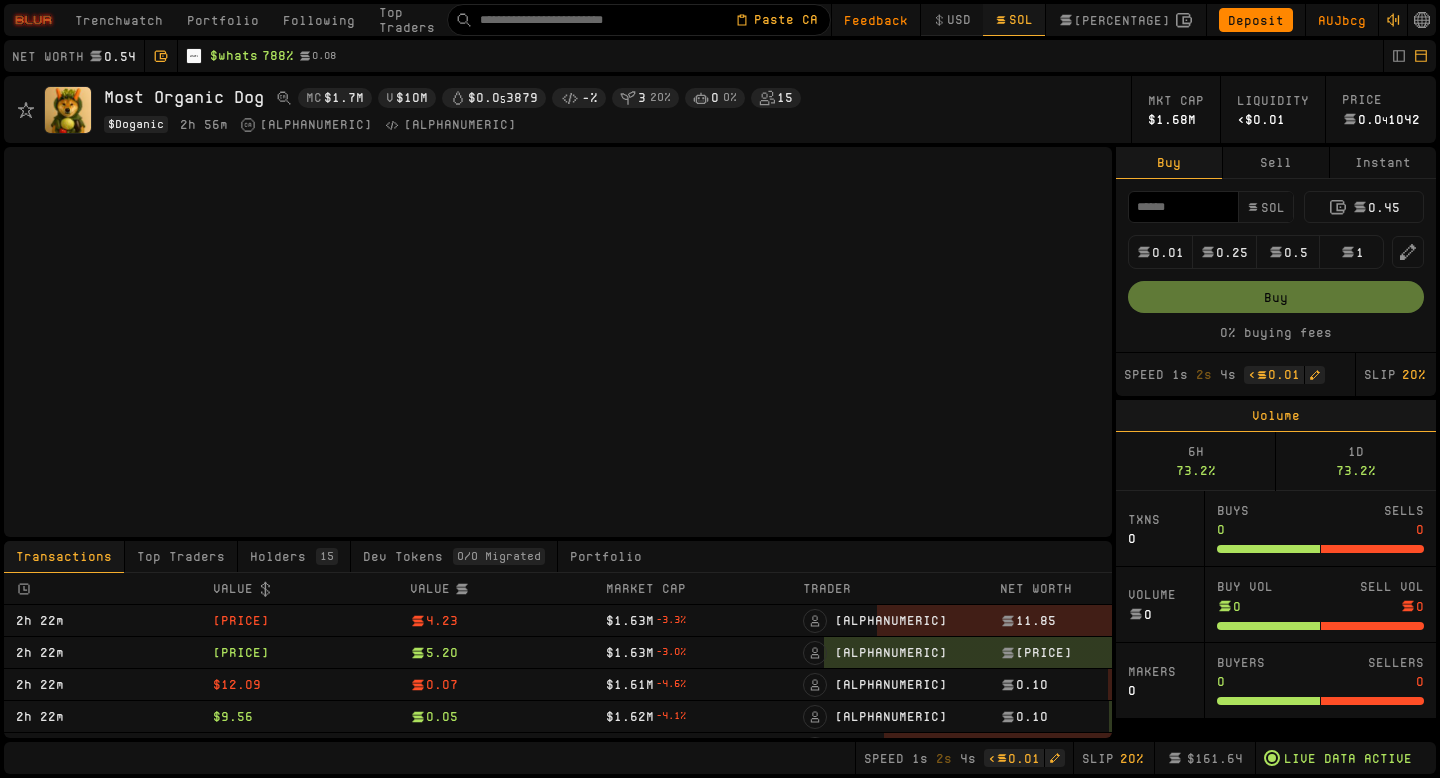 click on "Instant" at bounding box center (1383, 163) 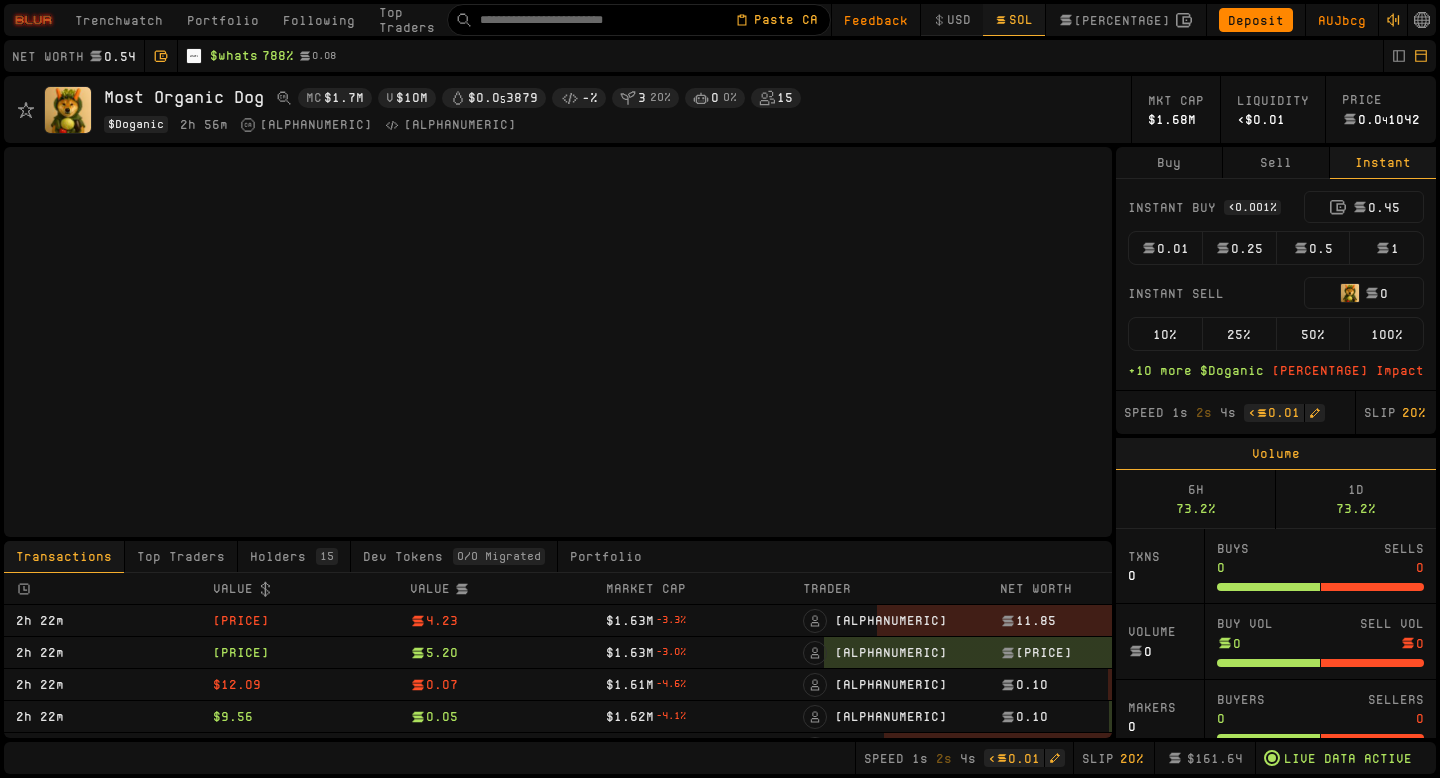 click on "0.01" at bounding box center [1165, 248] 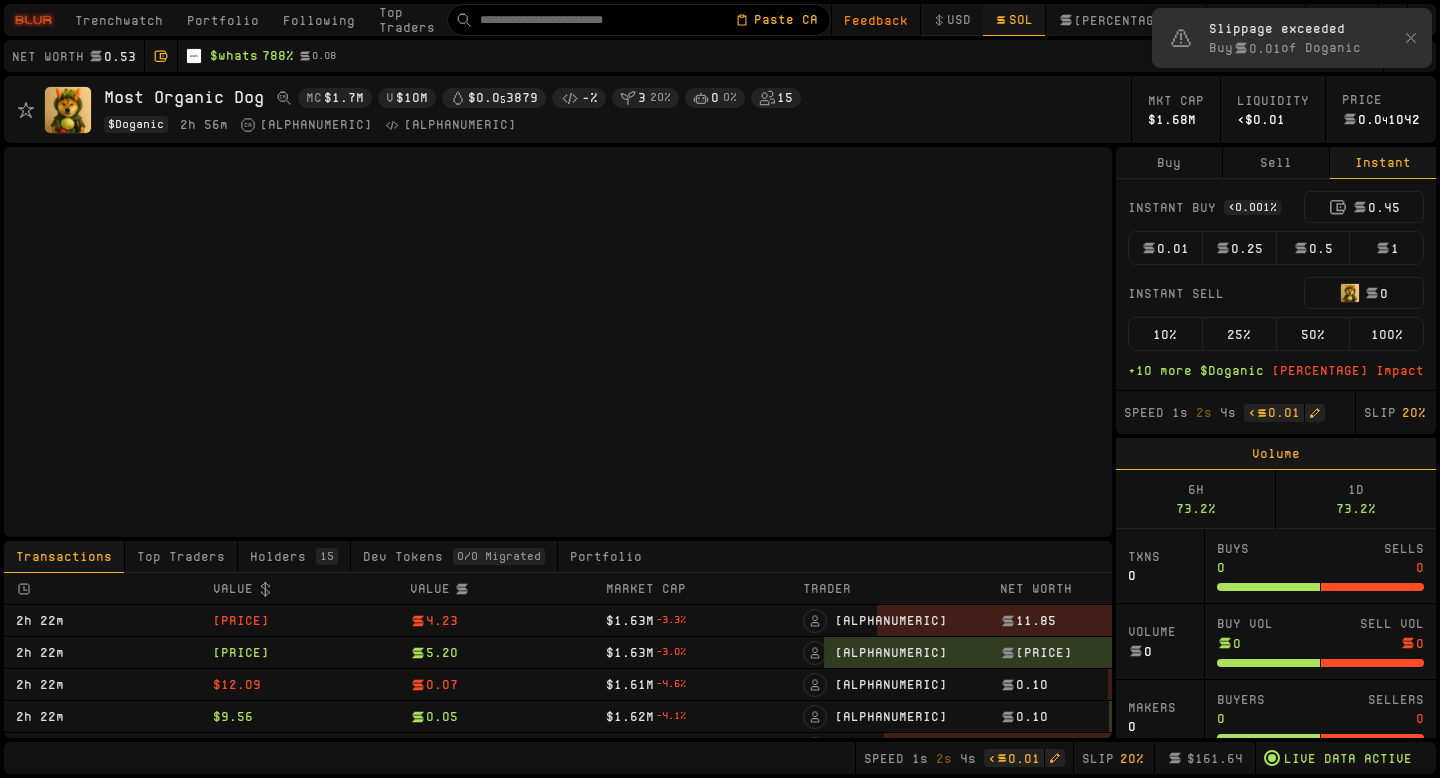 type 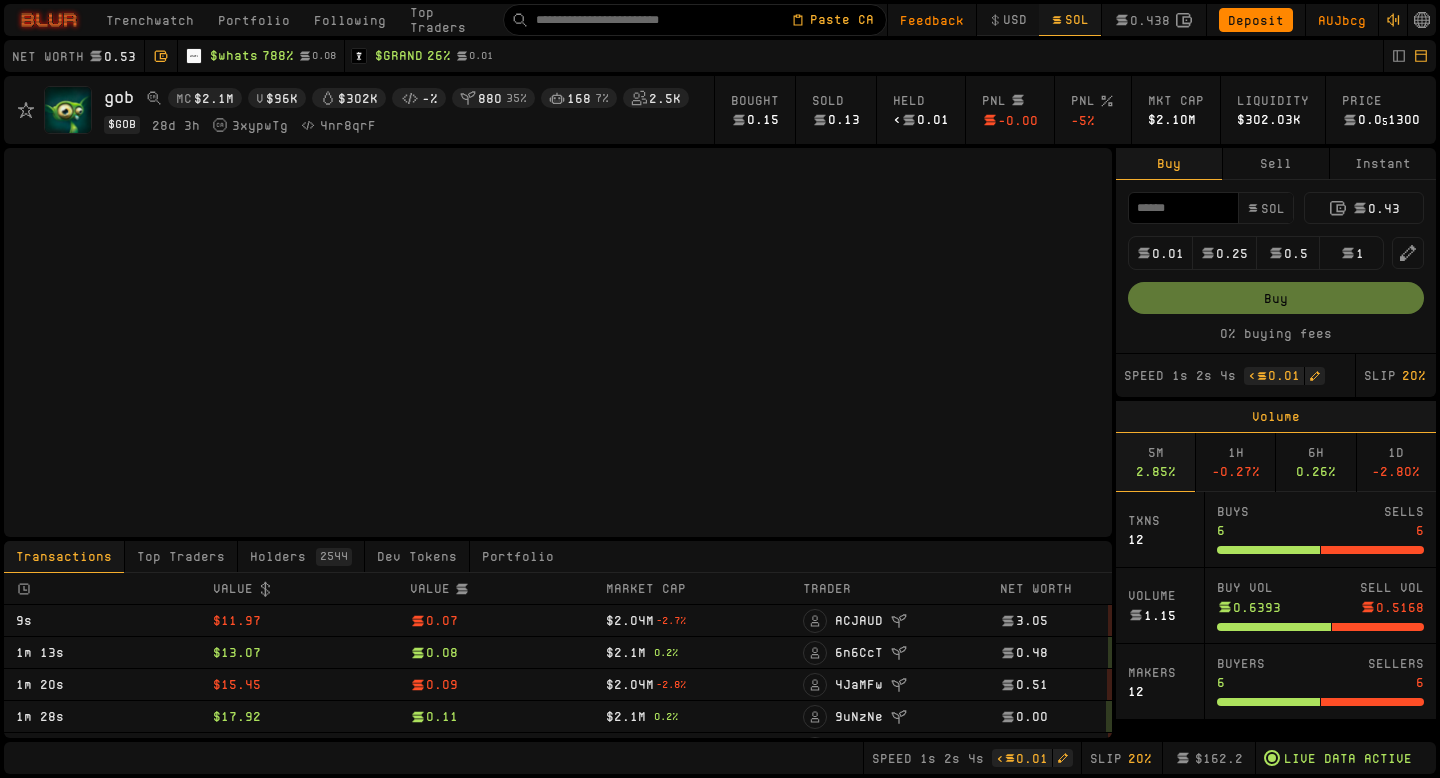 scroll, scrollTop: 0, scrollLeft: 0, axis: both 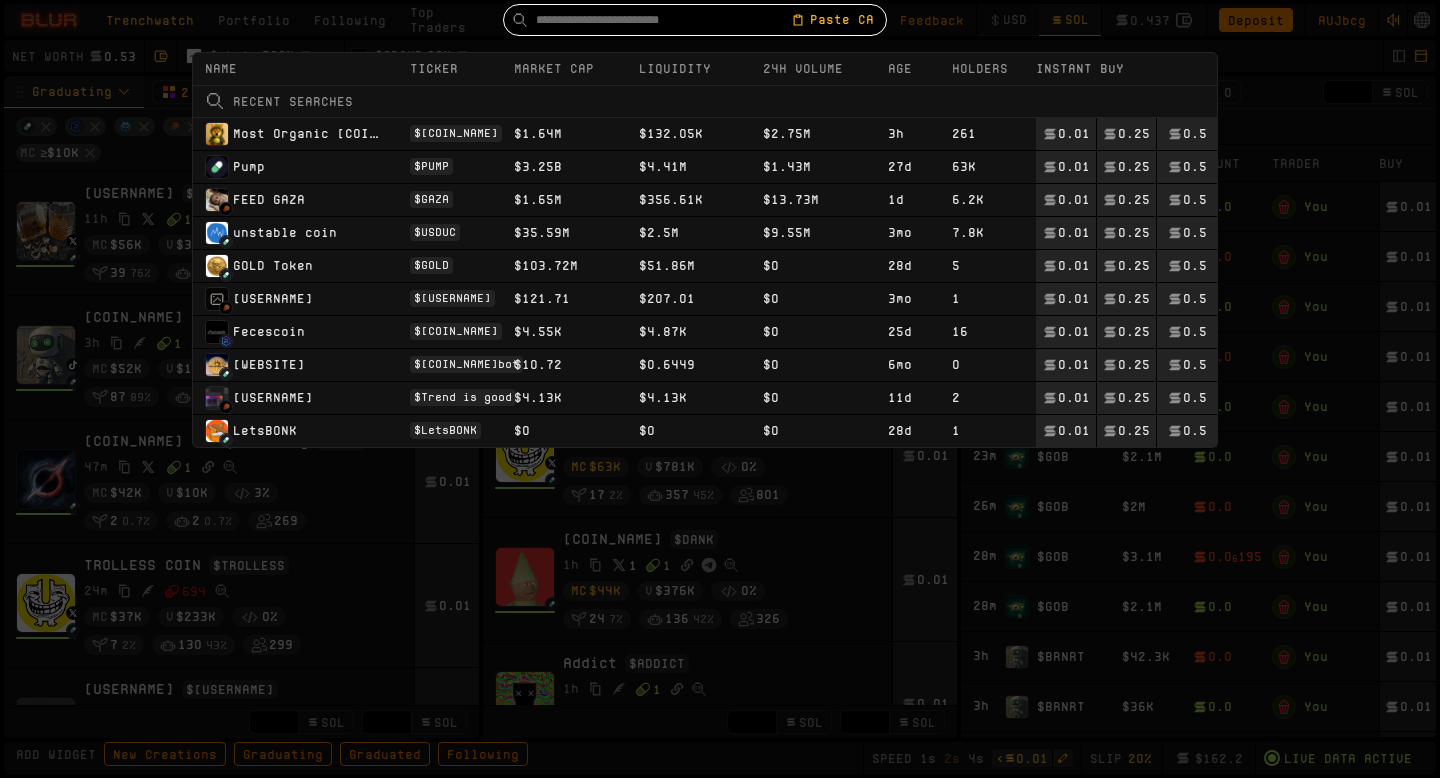 click at bounding box center [663, 20] 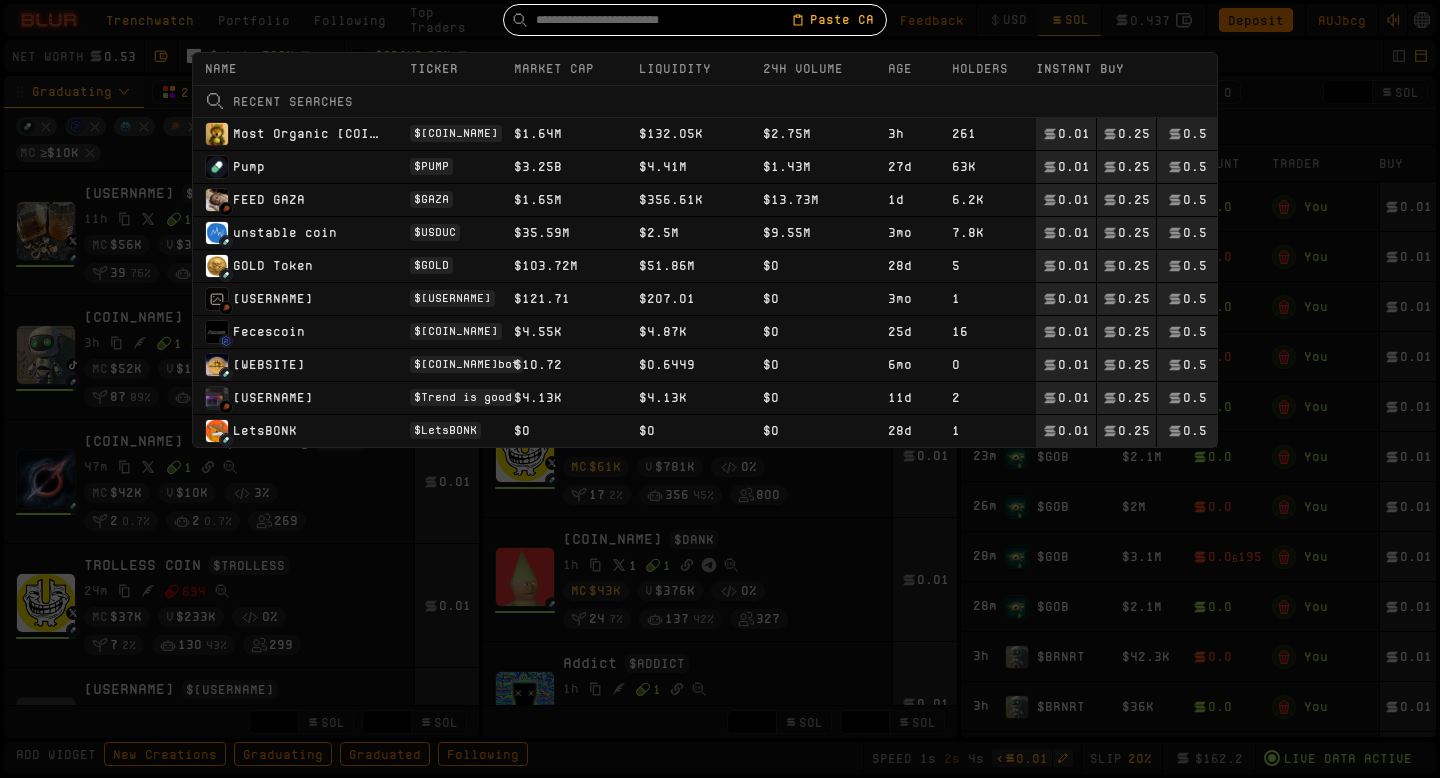 paste on "**********" 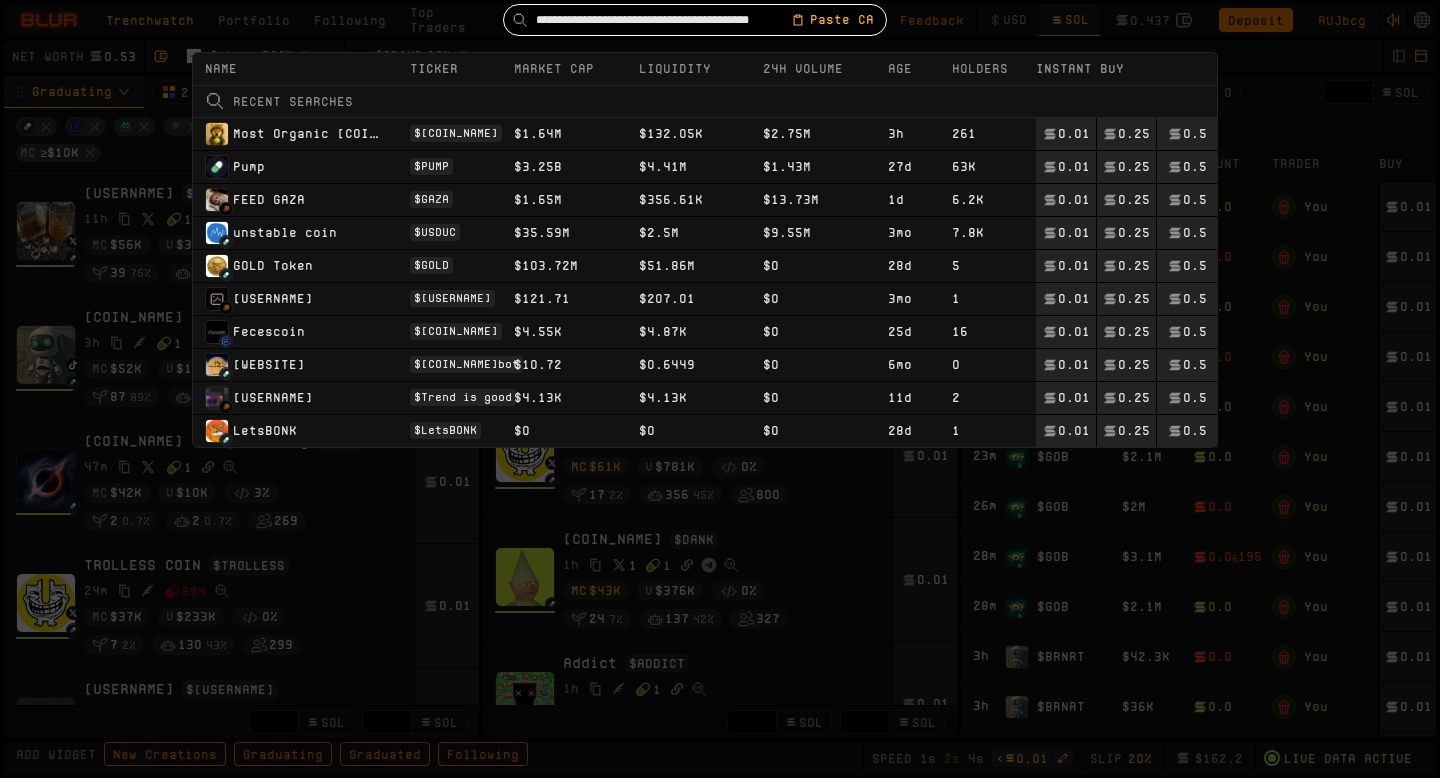 scroll, scrollTop: 0, scrollLeft: 16, axis: horizontal 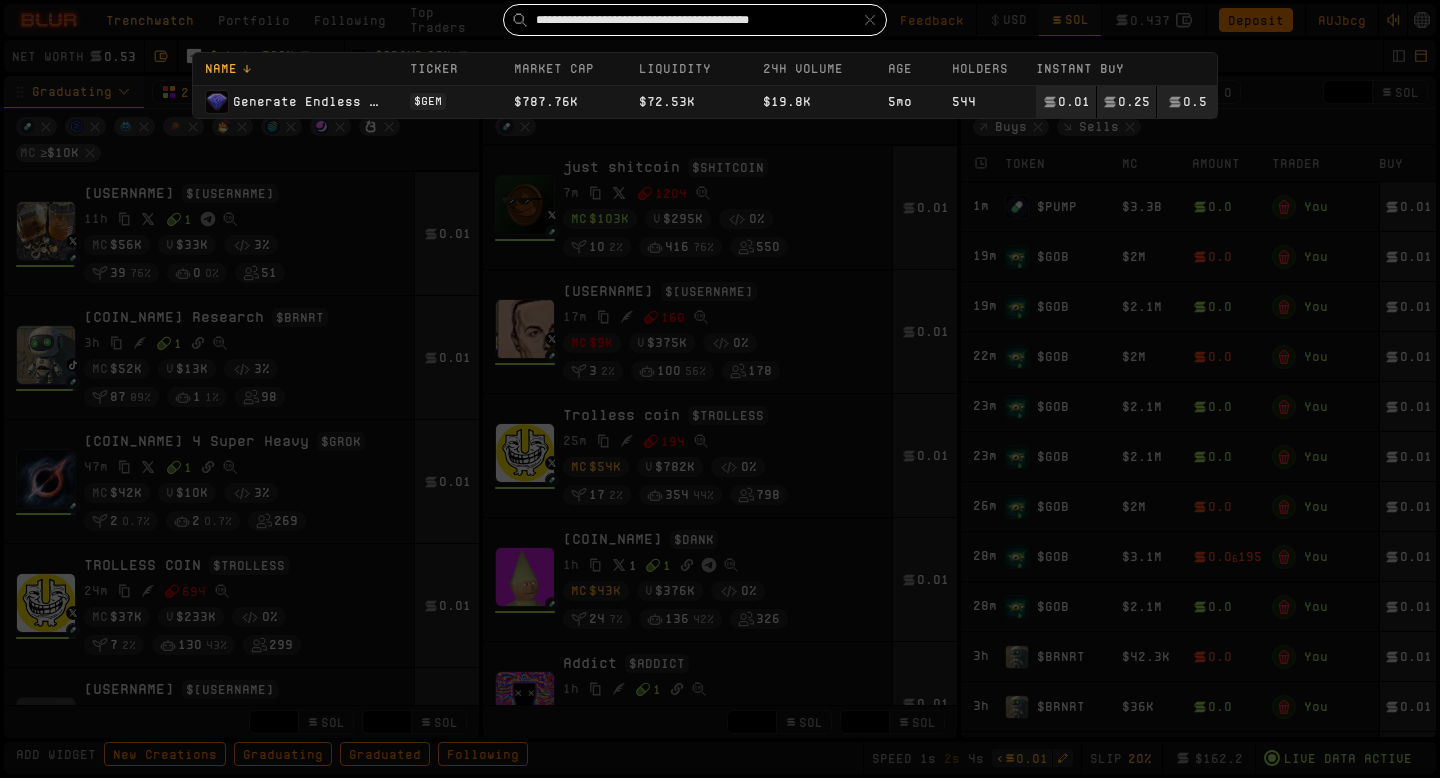 type on "**********" 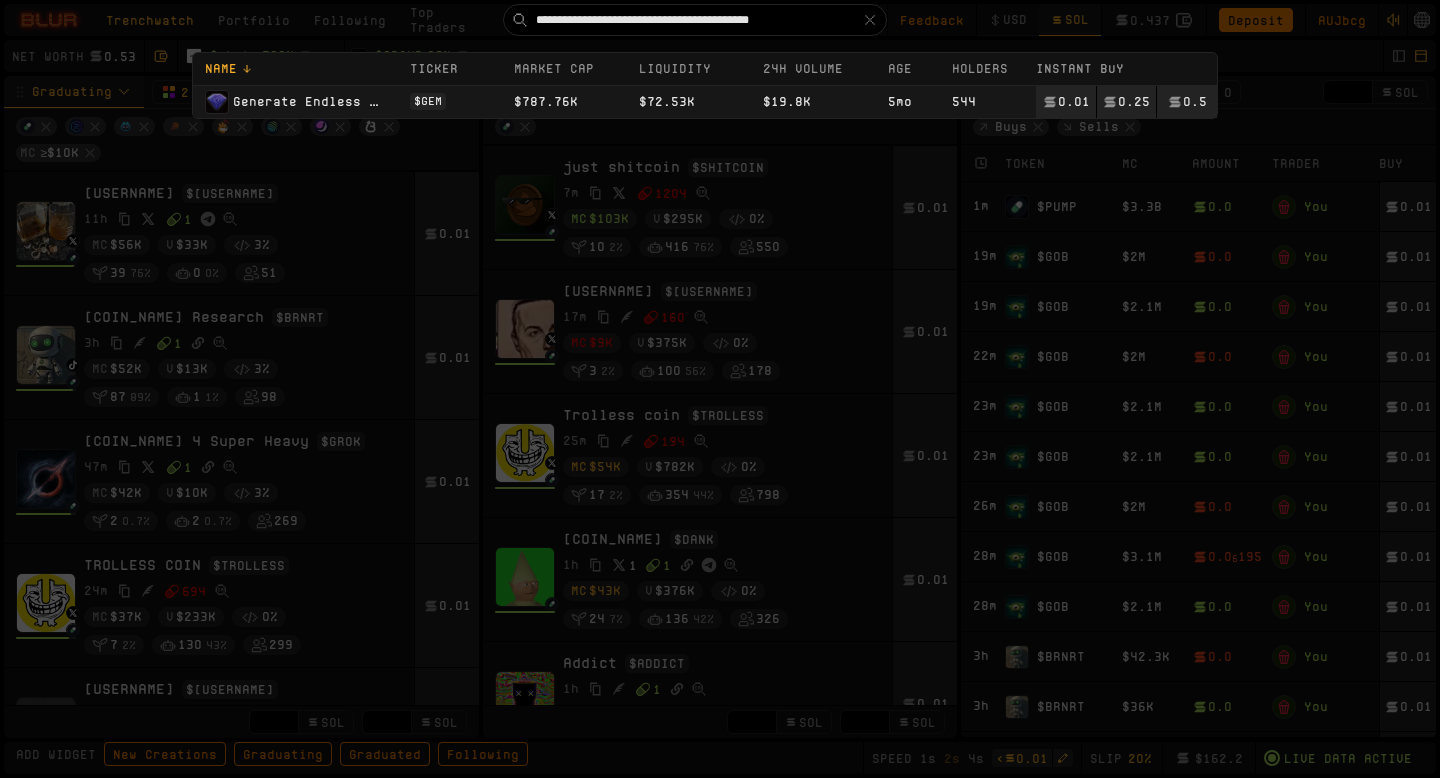 scroll, scrollTop: 0, scrollLeft: 0, axis: both 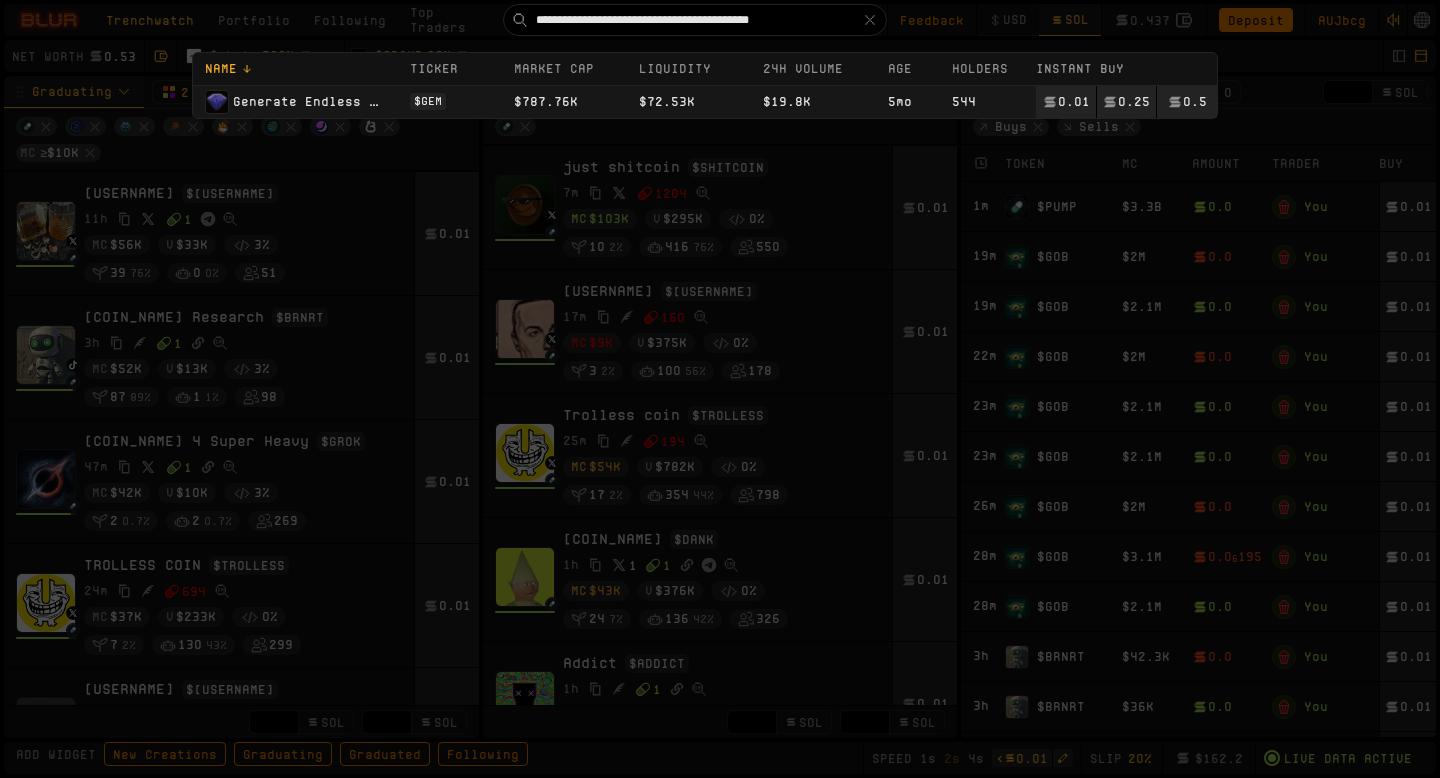 click on "$72.53K" at bounding box center [689, 101] 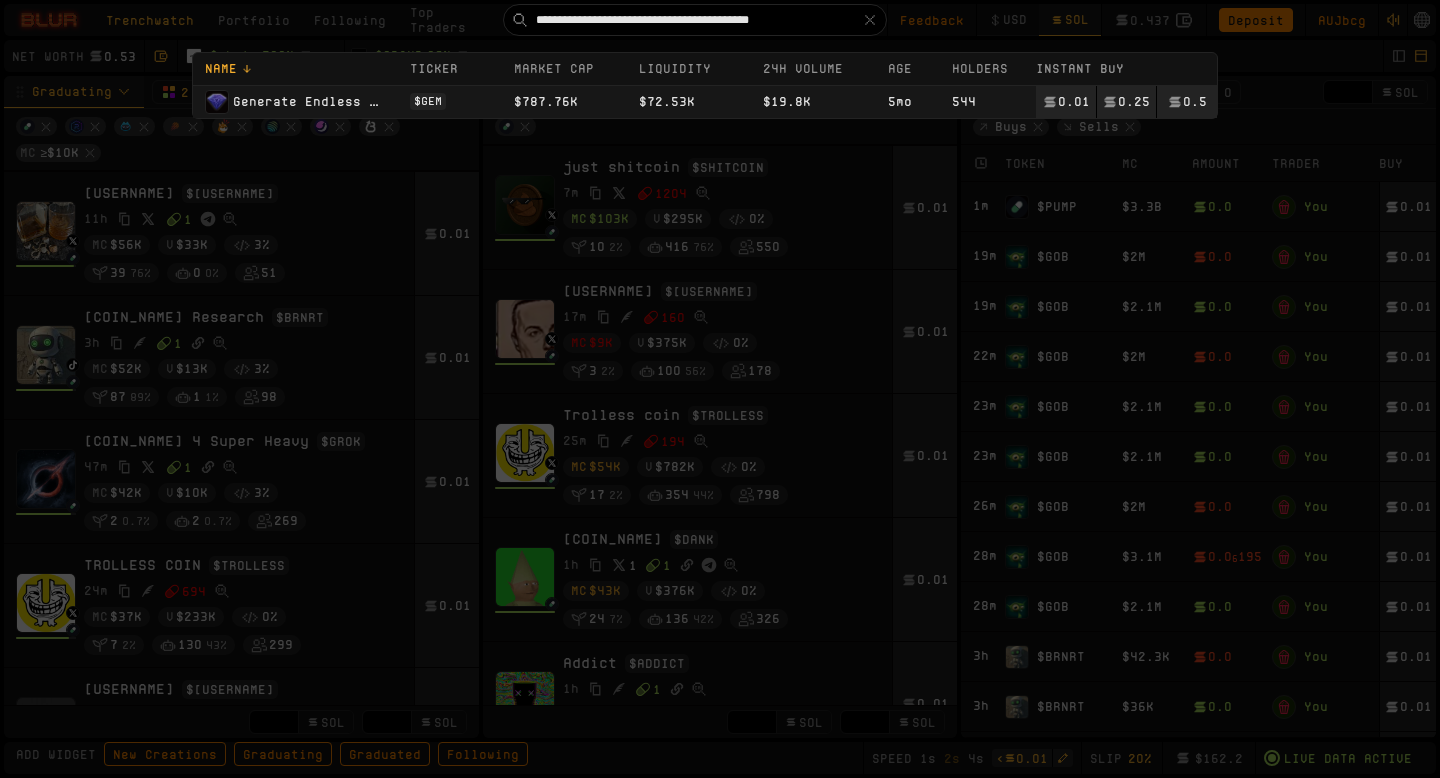 type 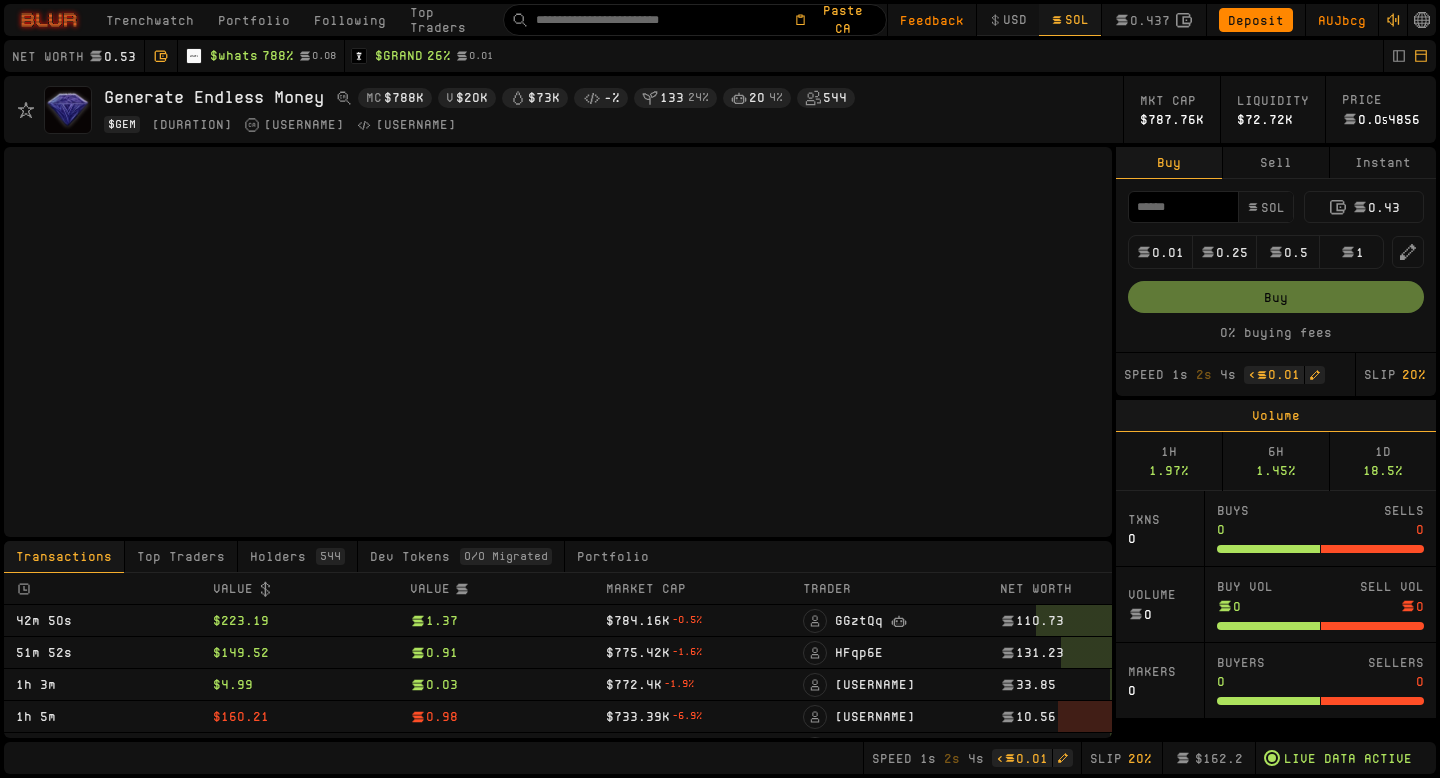 click on "SOL 0.43 0.01 0.25 0.5 1 Buy 0% buying fees" at bounding box center (1276, 265) 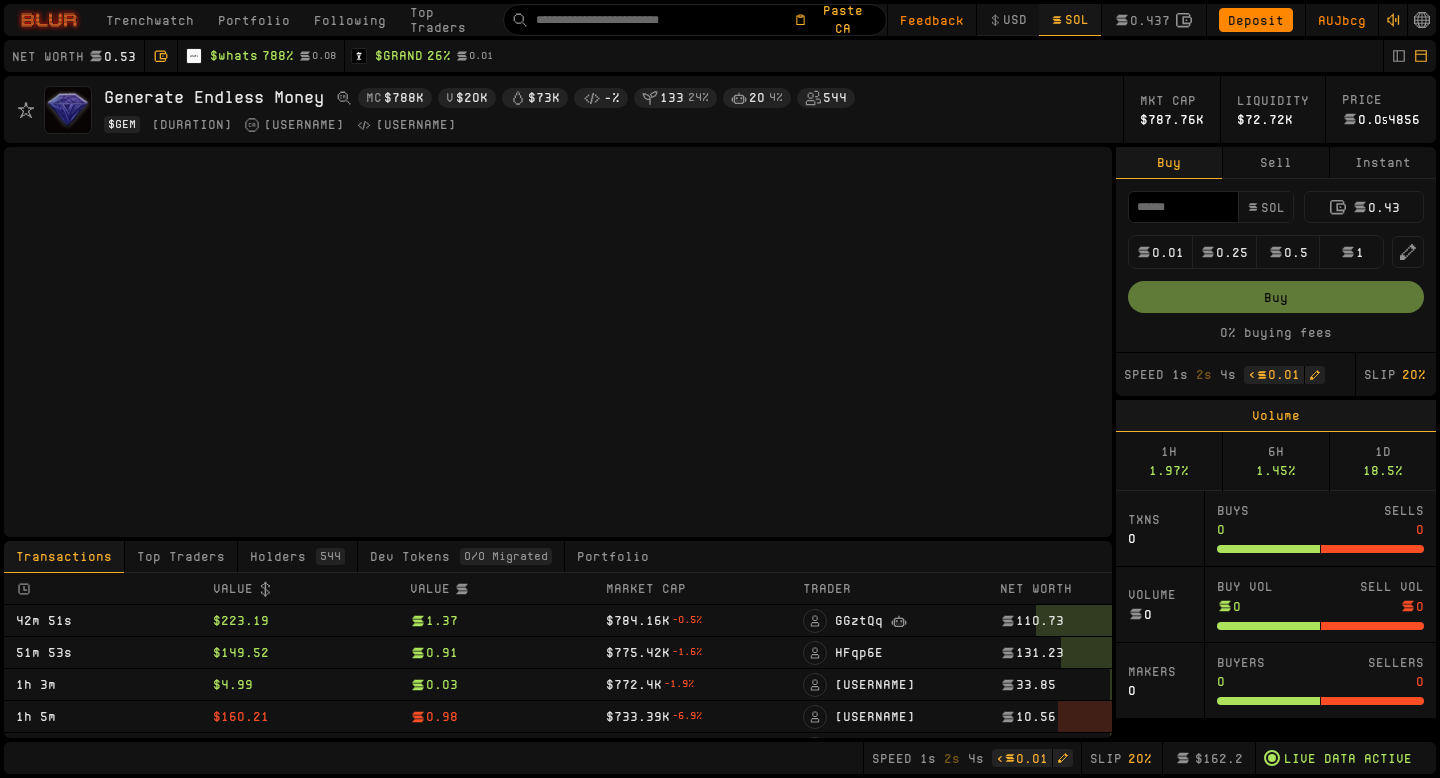 click on "Instant" at bounding box center [1383, 163] 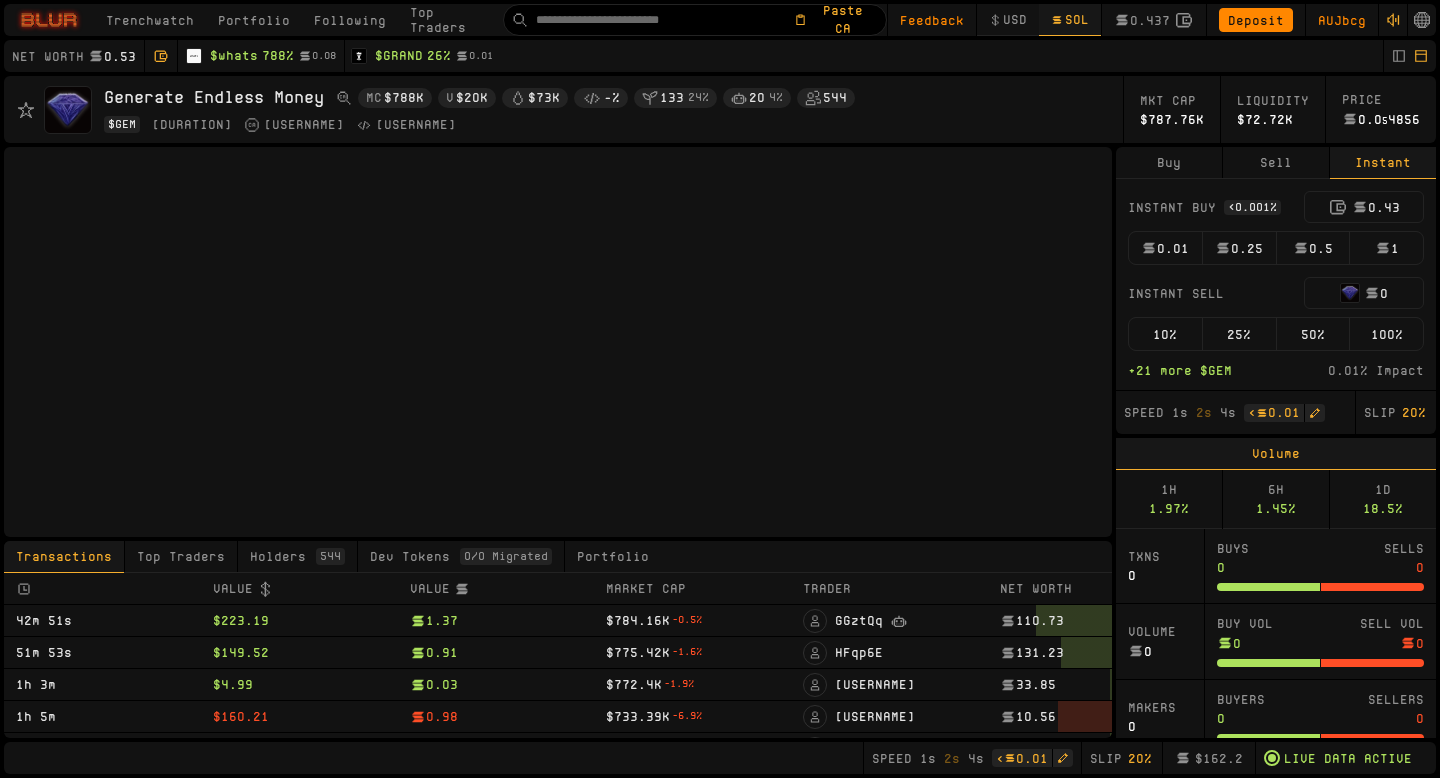 click on "0.01" at bounding box center [1165, 248] 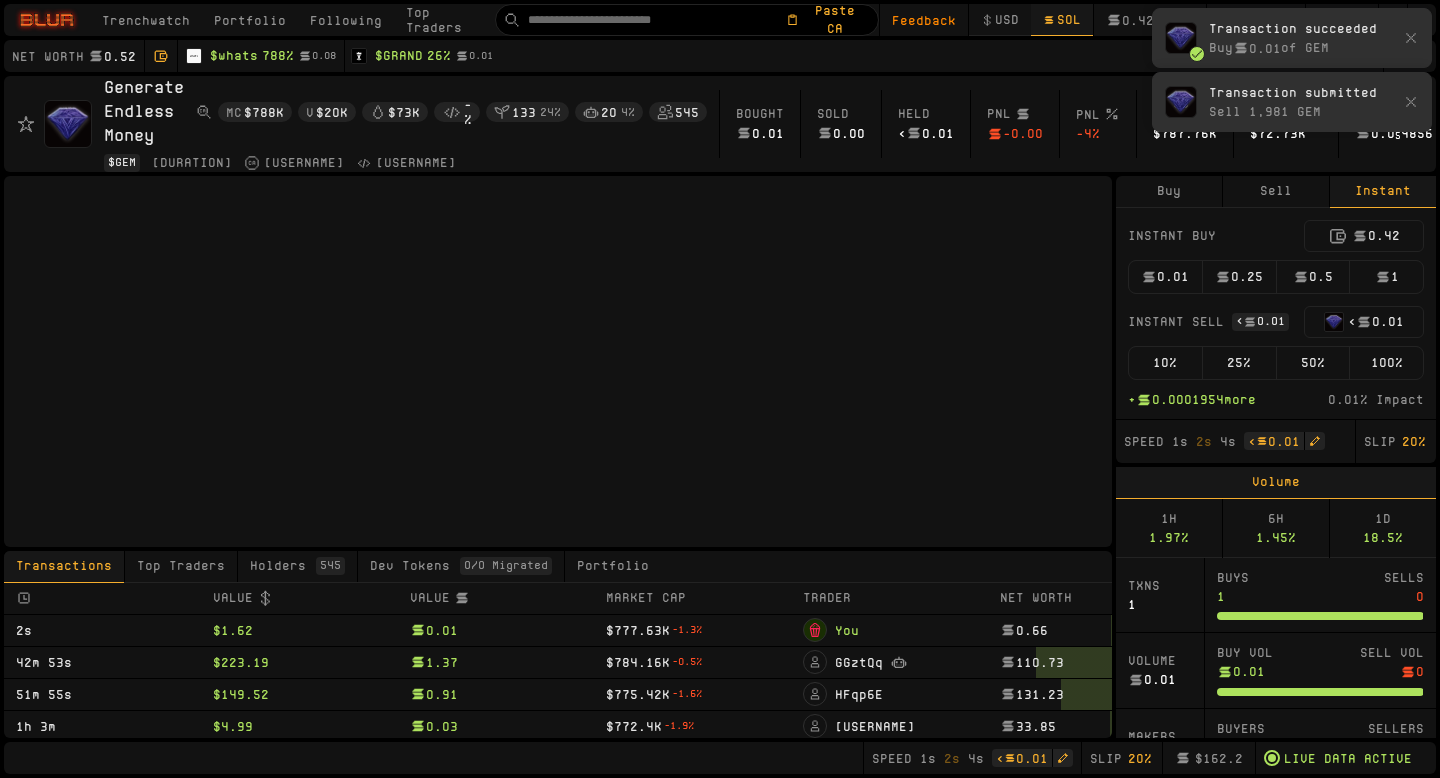click on "100%" at bounding box center (1386, 363) 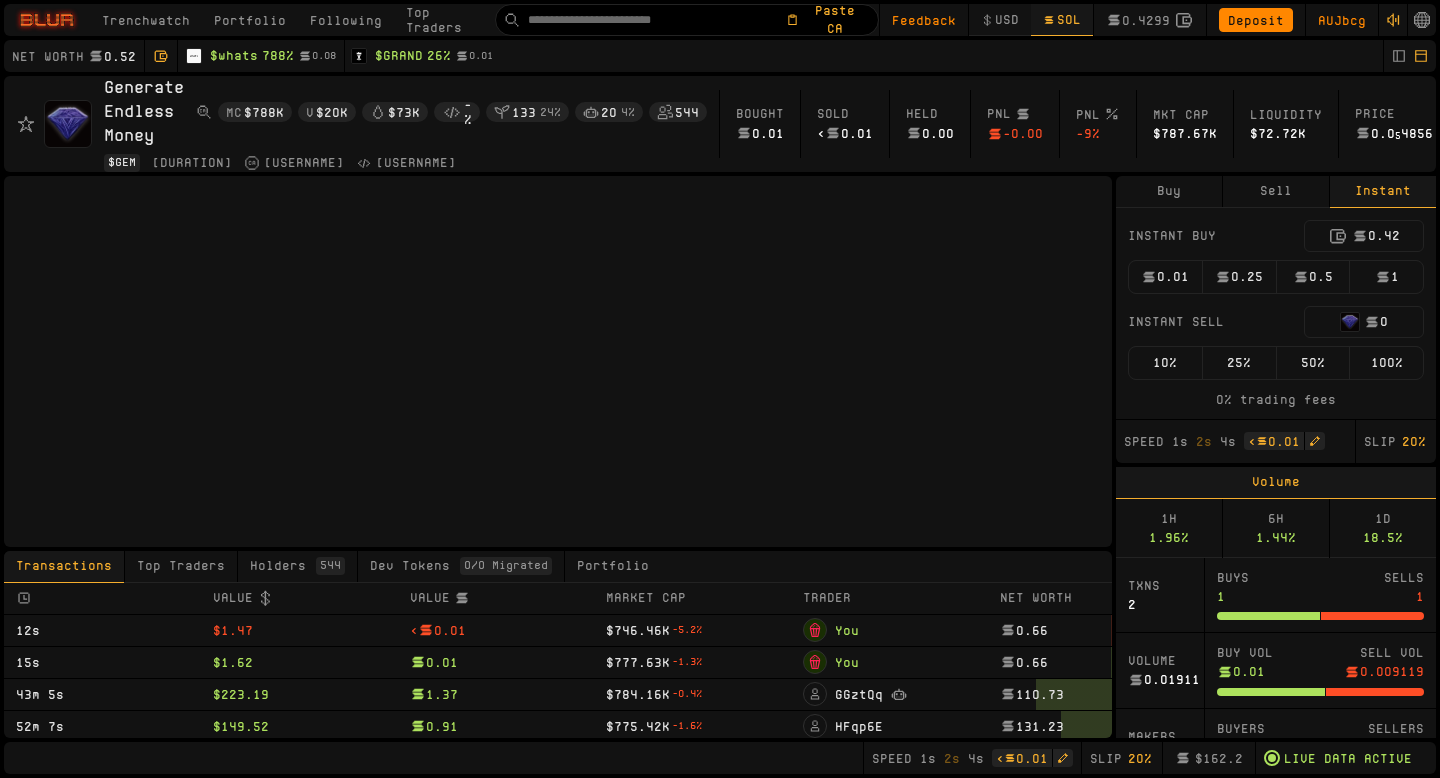 type 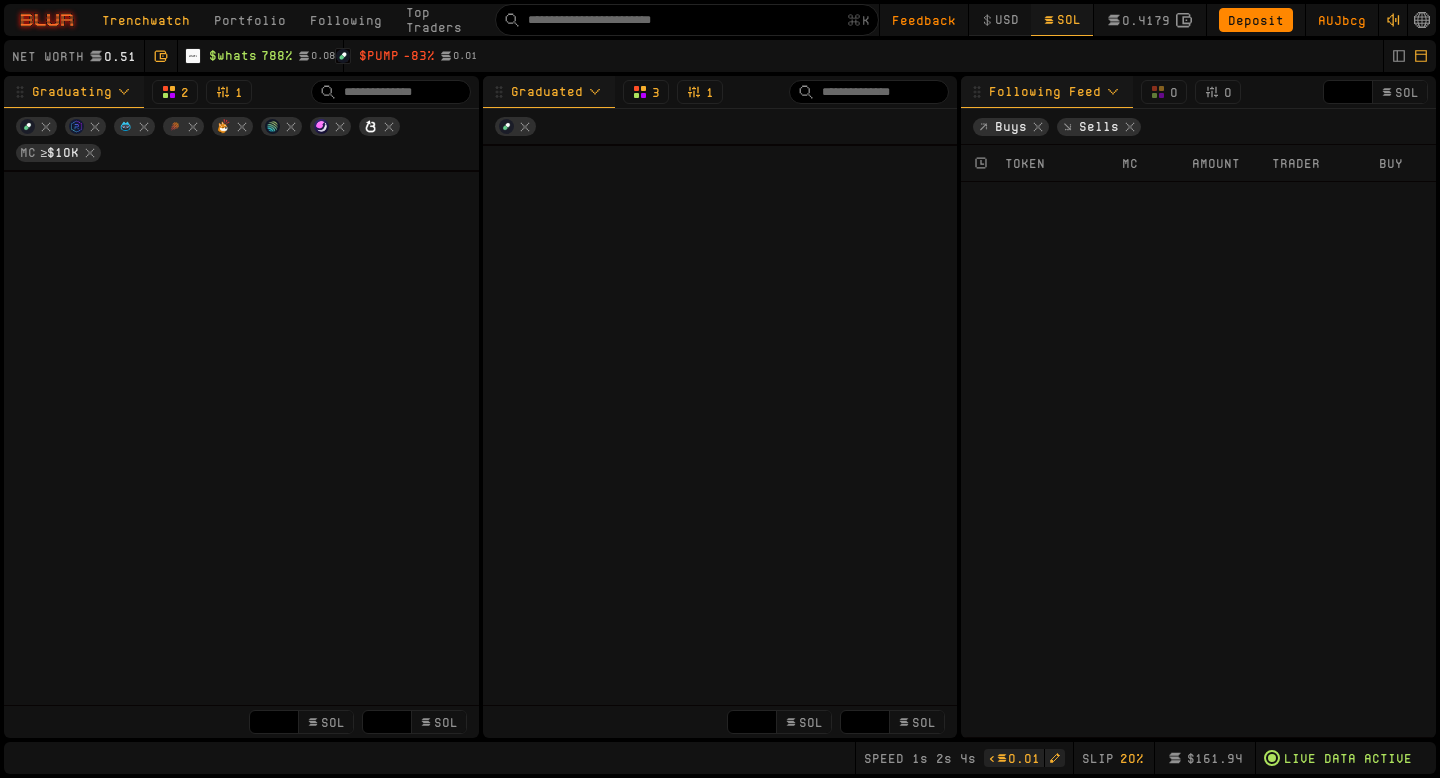 type 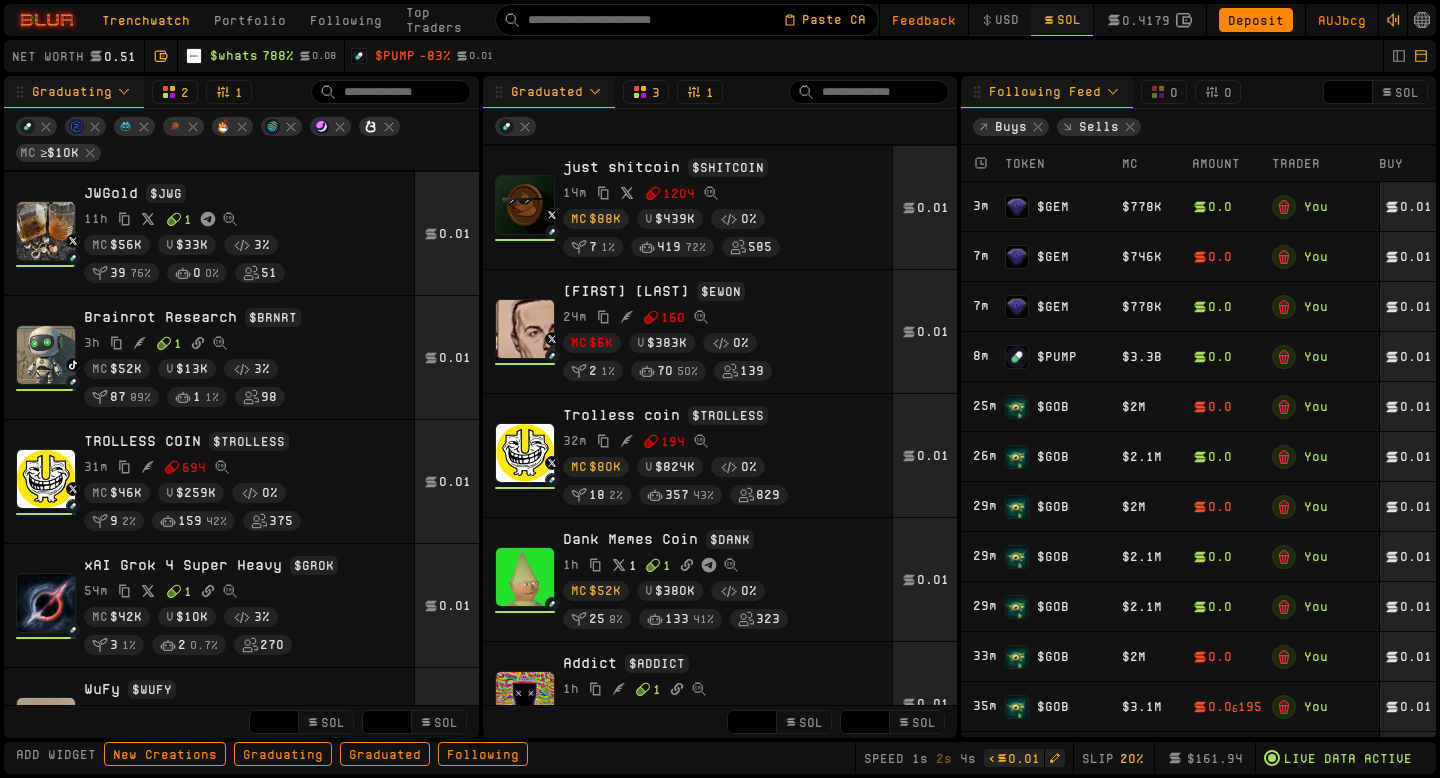 click on "$ PUMP" at bounding box center (395, 56) 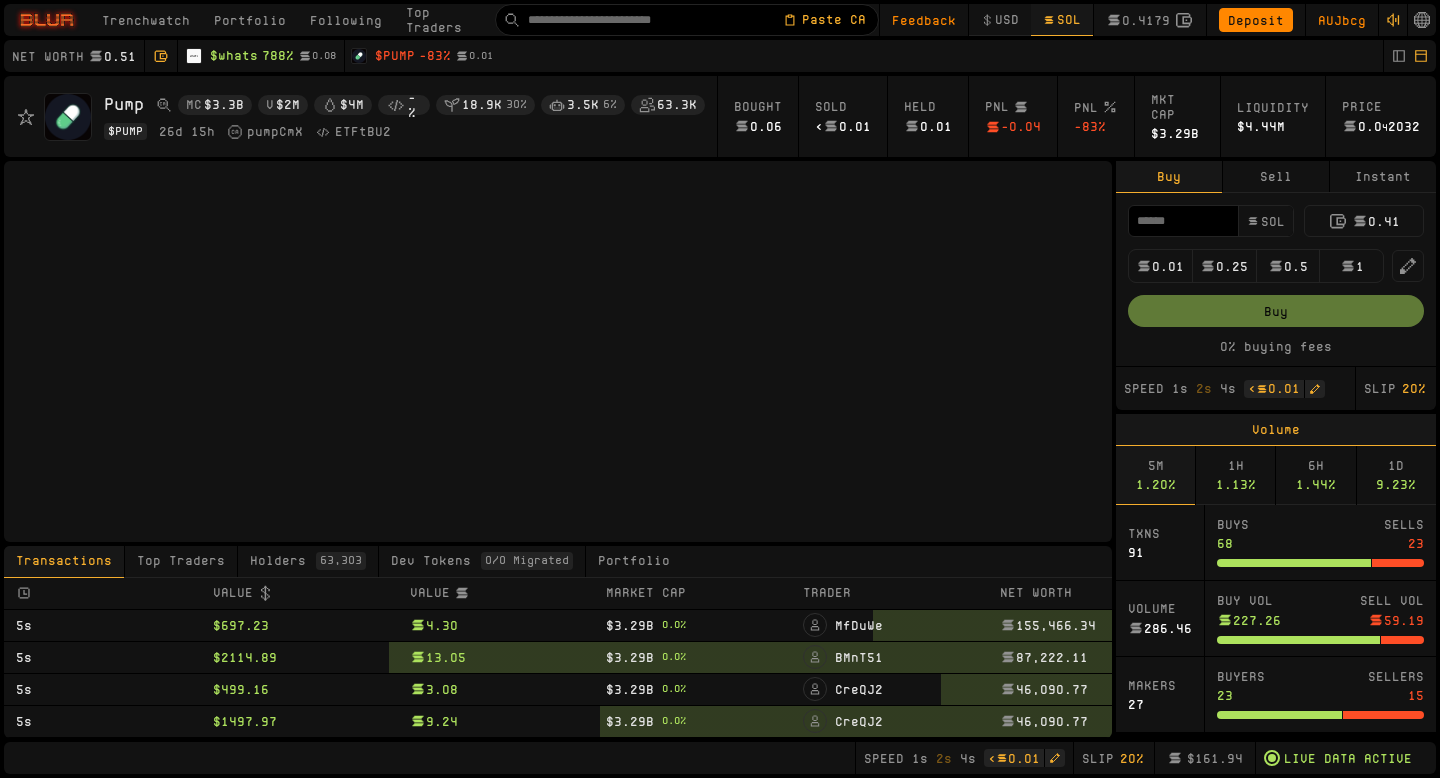 click on "Instant" at bounding box center [1383, 177] 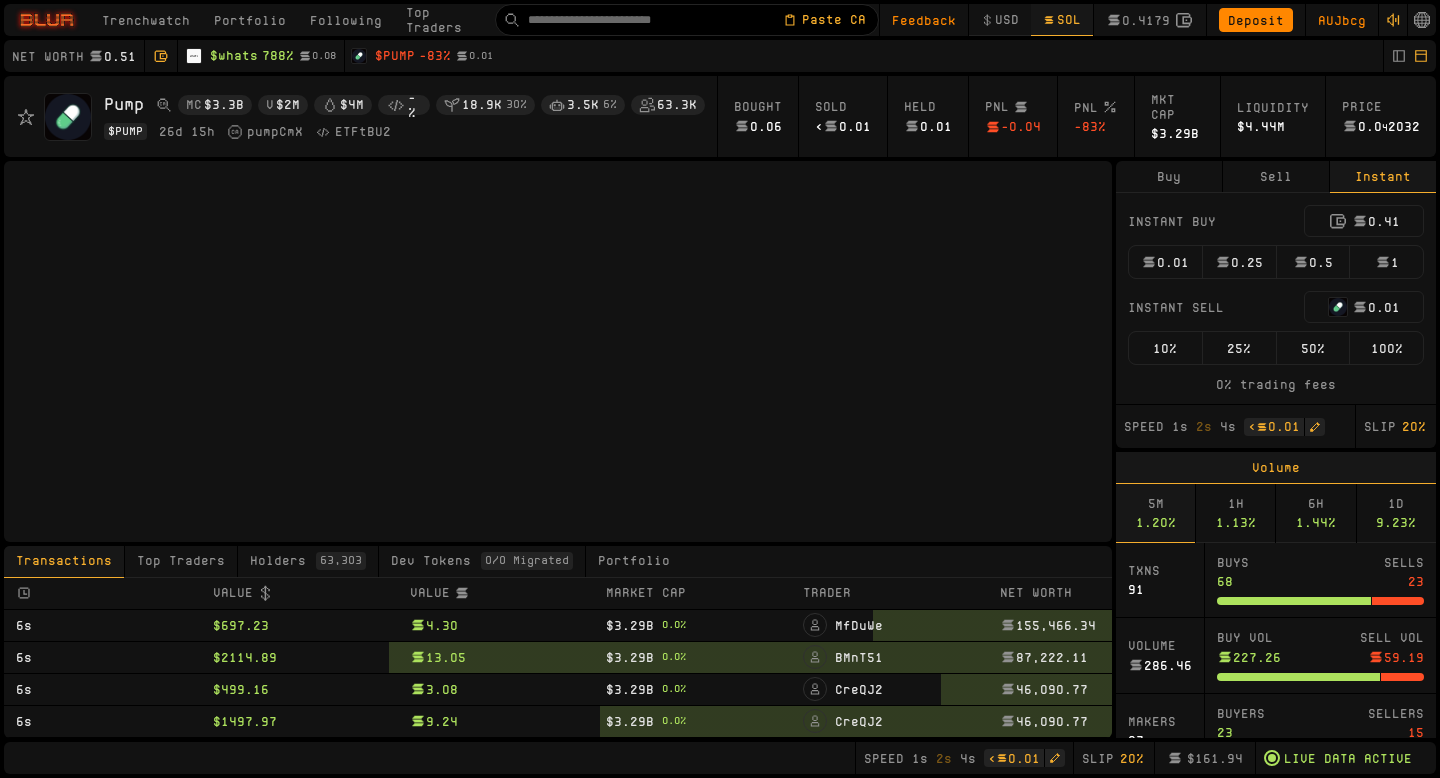 click on "100%" at bounding box center [1386, 348] 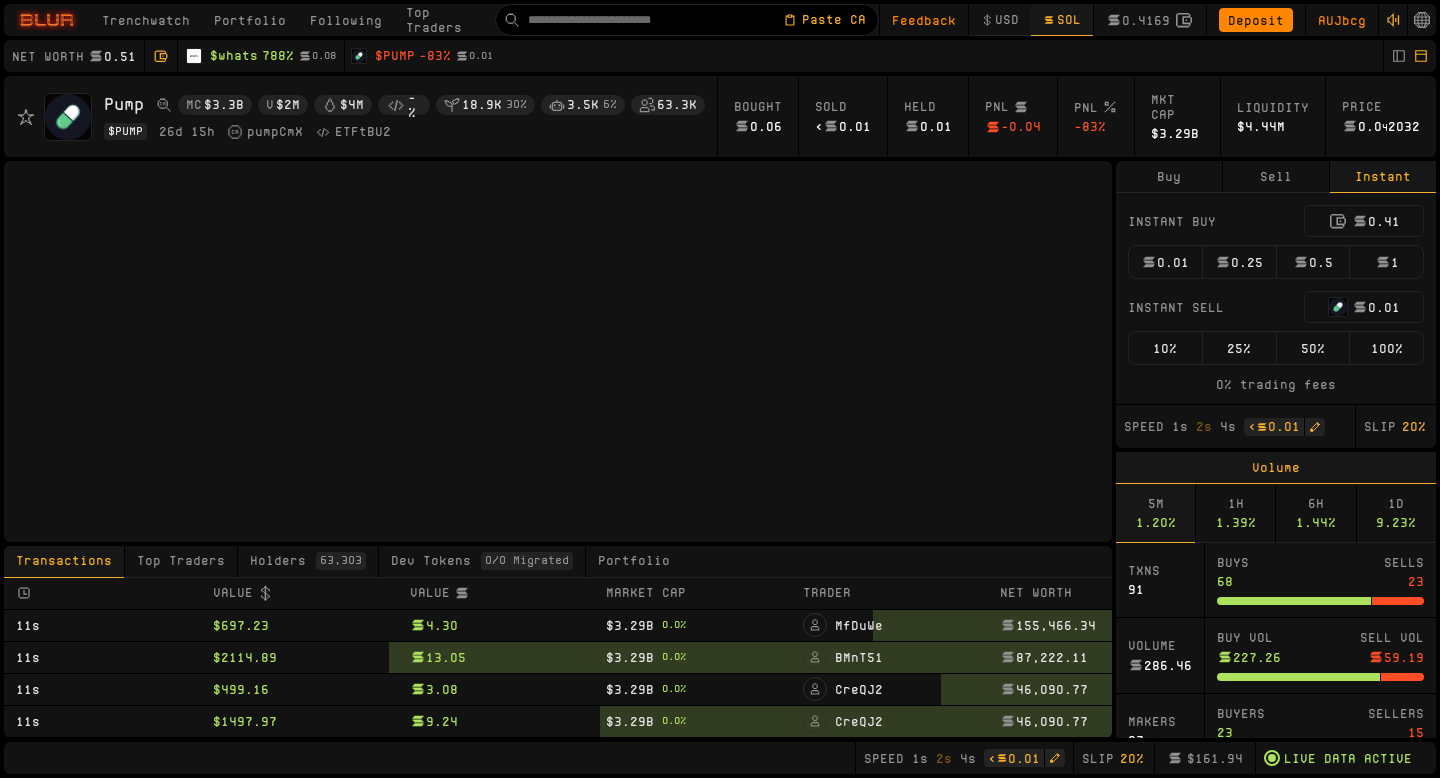 type 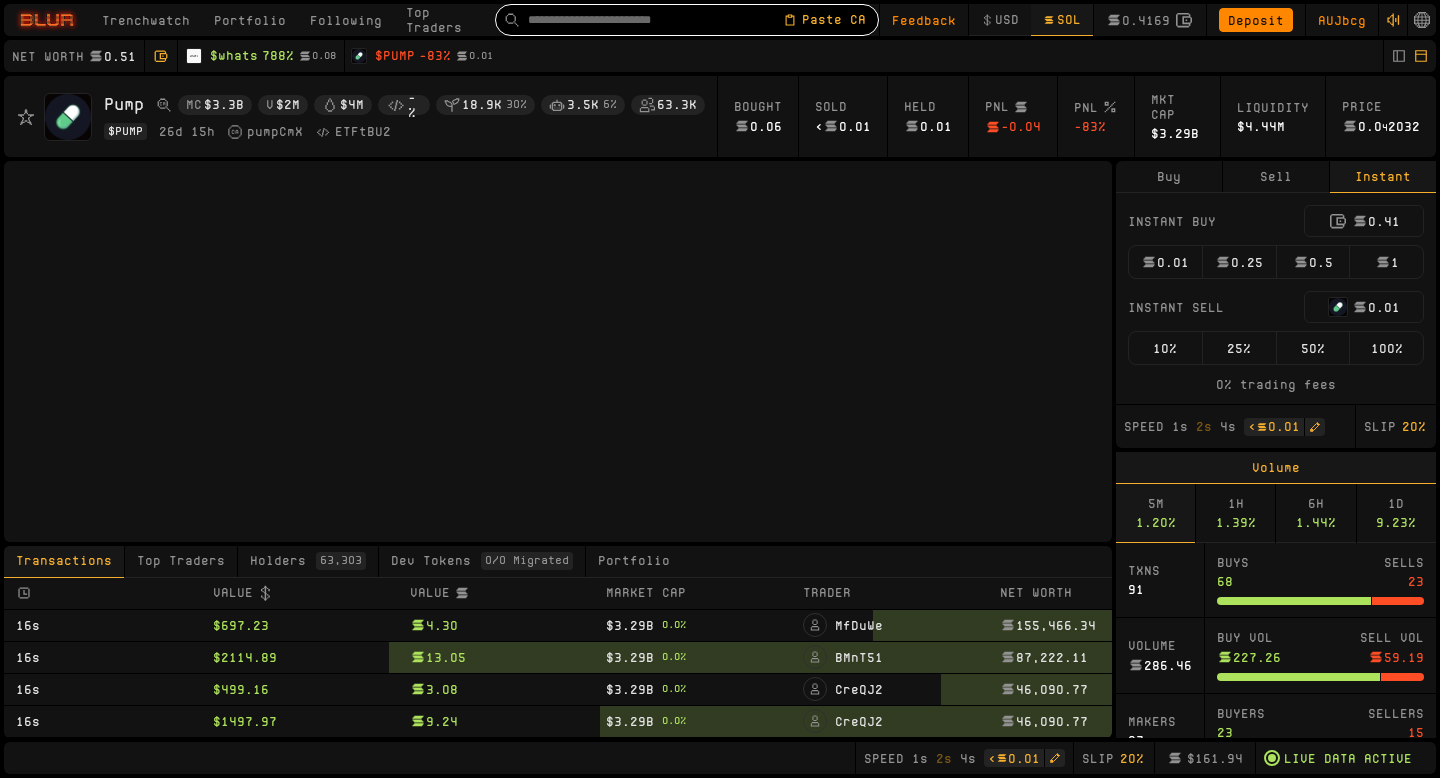 click at bounding box center [655, 20] 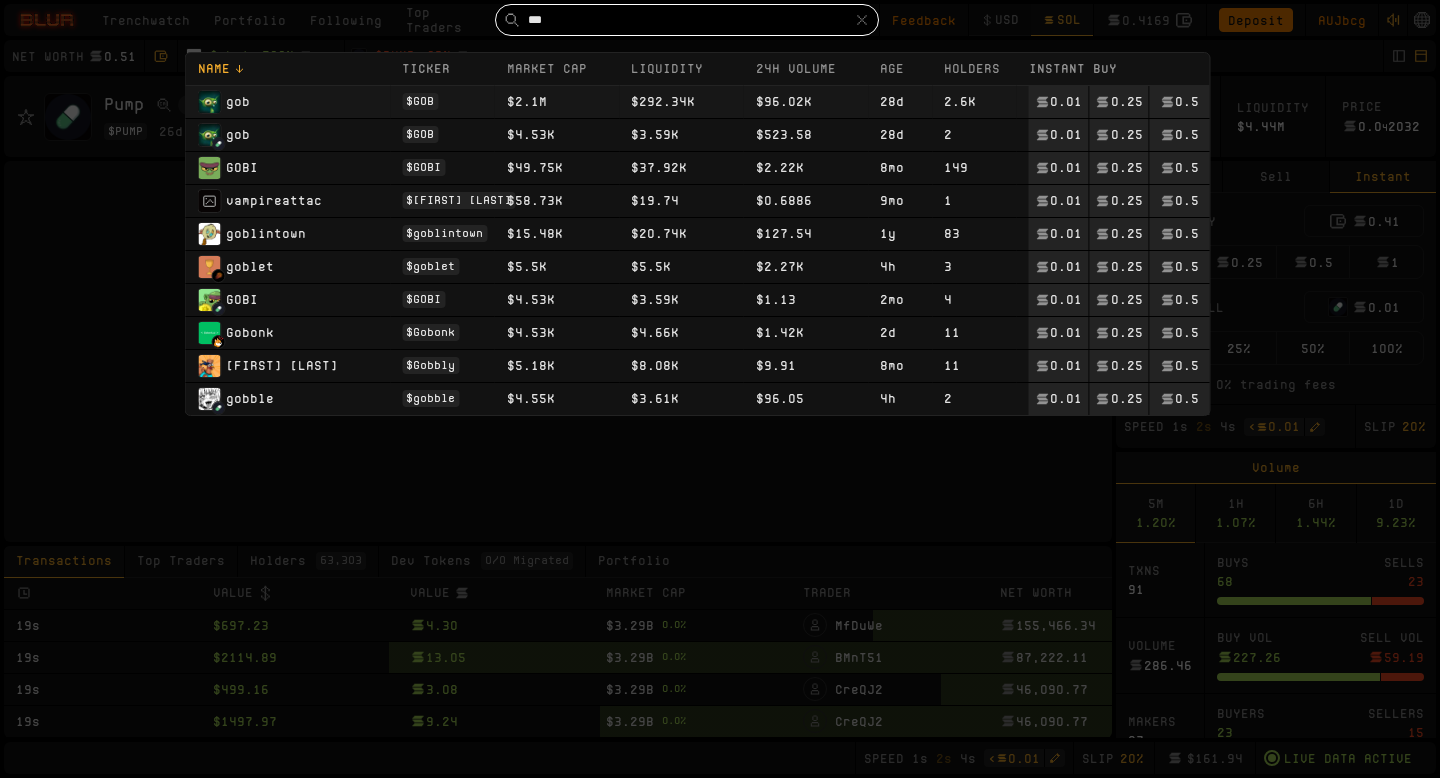 type on "***" 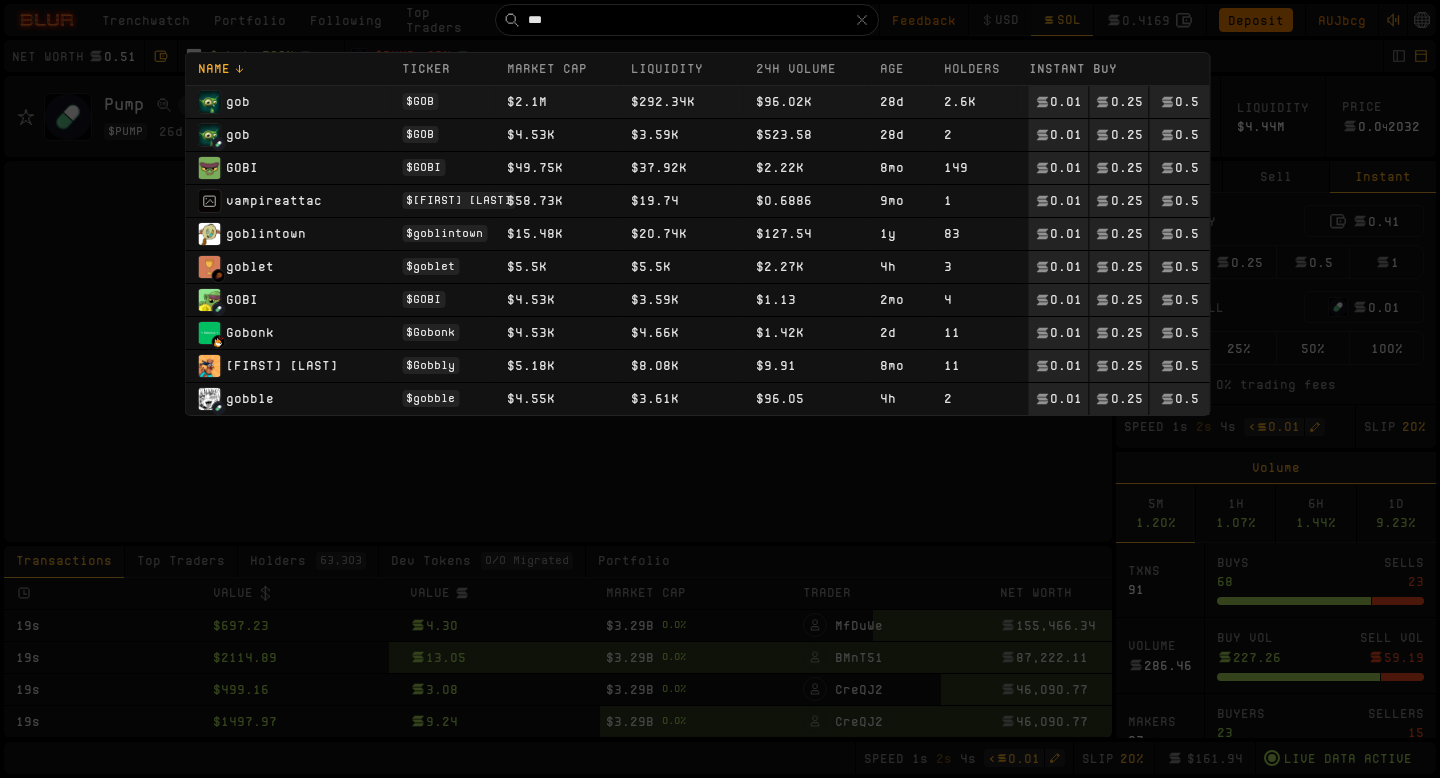 click on "gob" at bounding box center [288, 102] 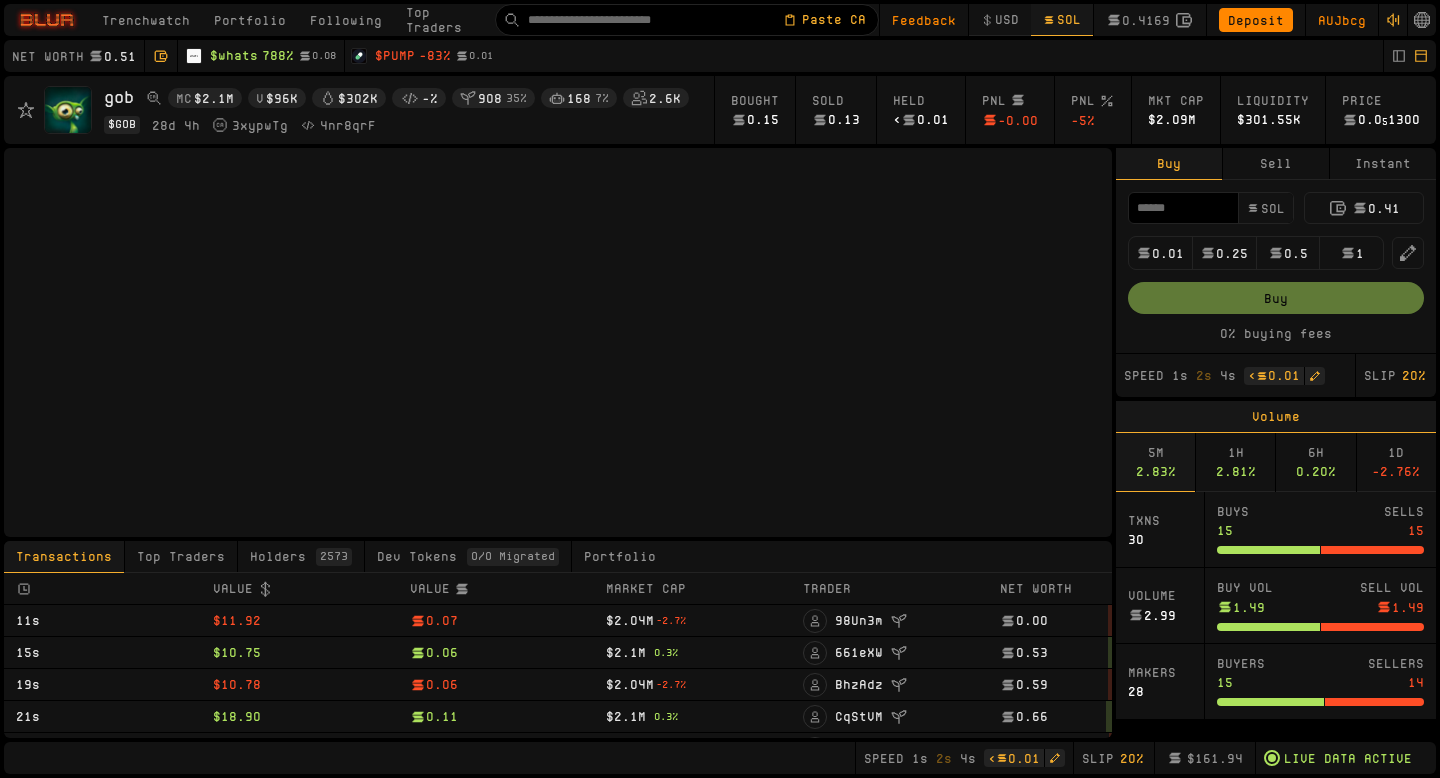 click on "Instant" at bounding box center (1383, 164) 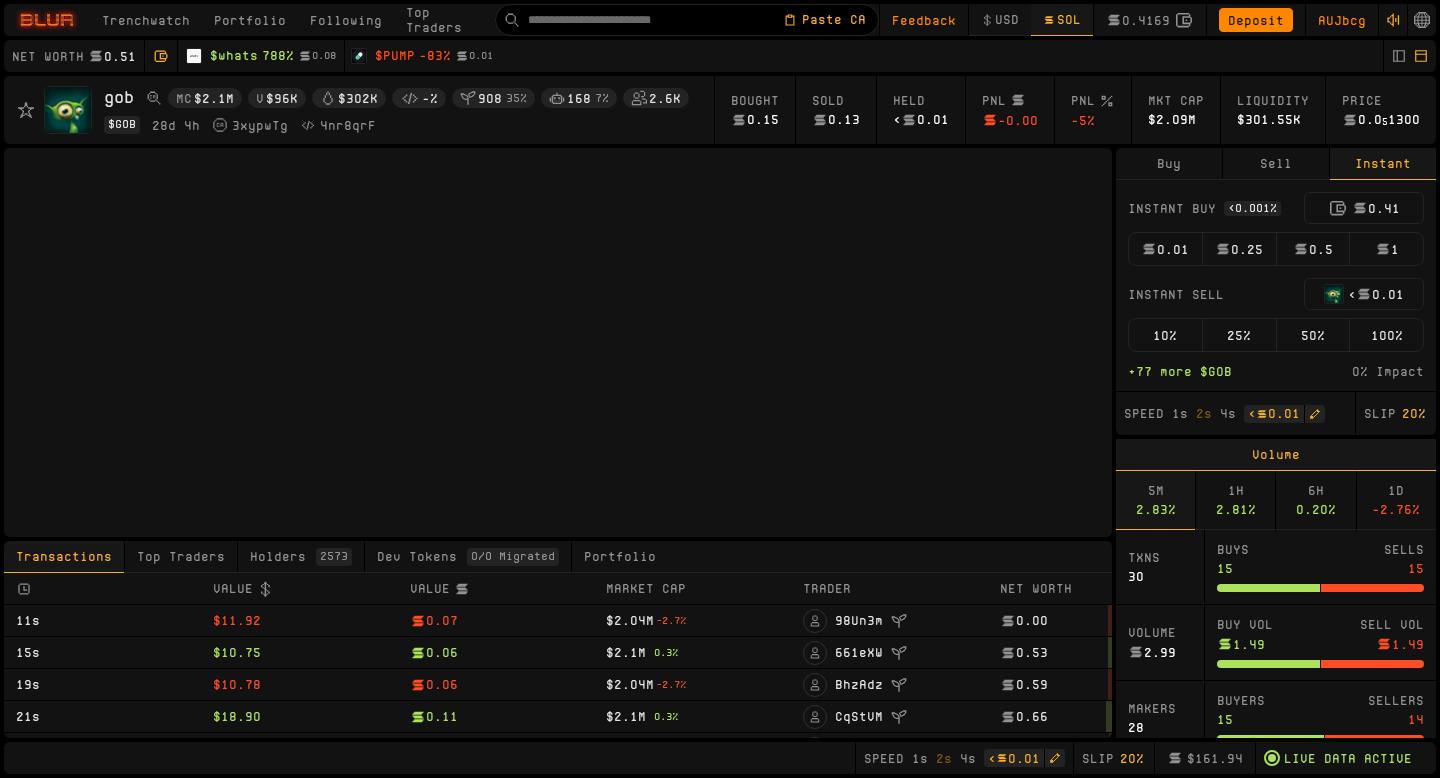 click on "0.01" at bounding box center (1165, 249) 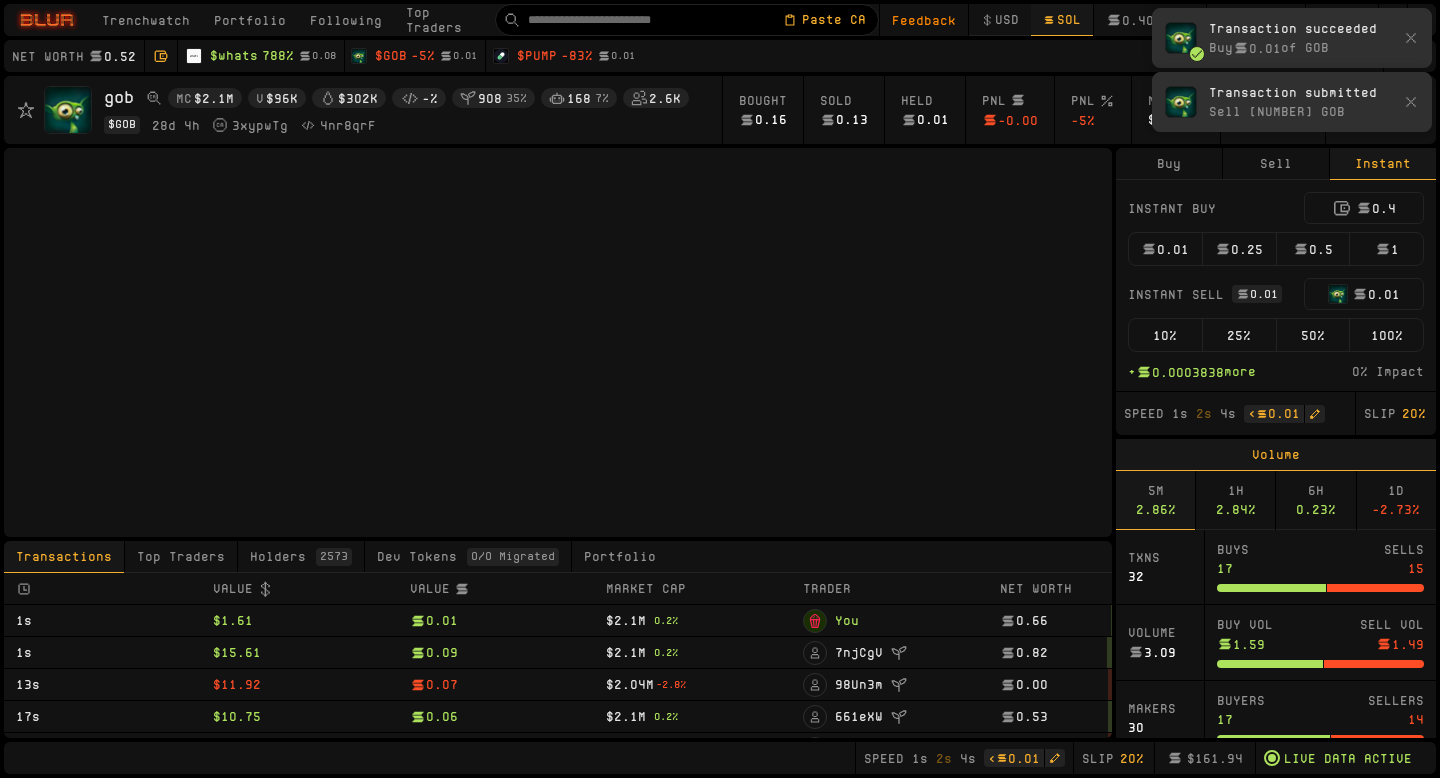 click on "100%" at bounding box center [1386, 335] 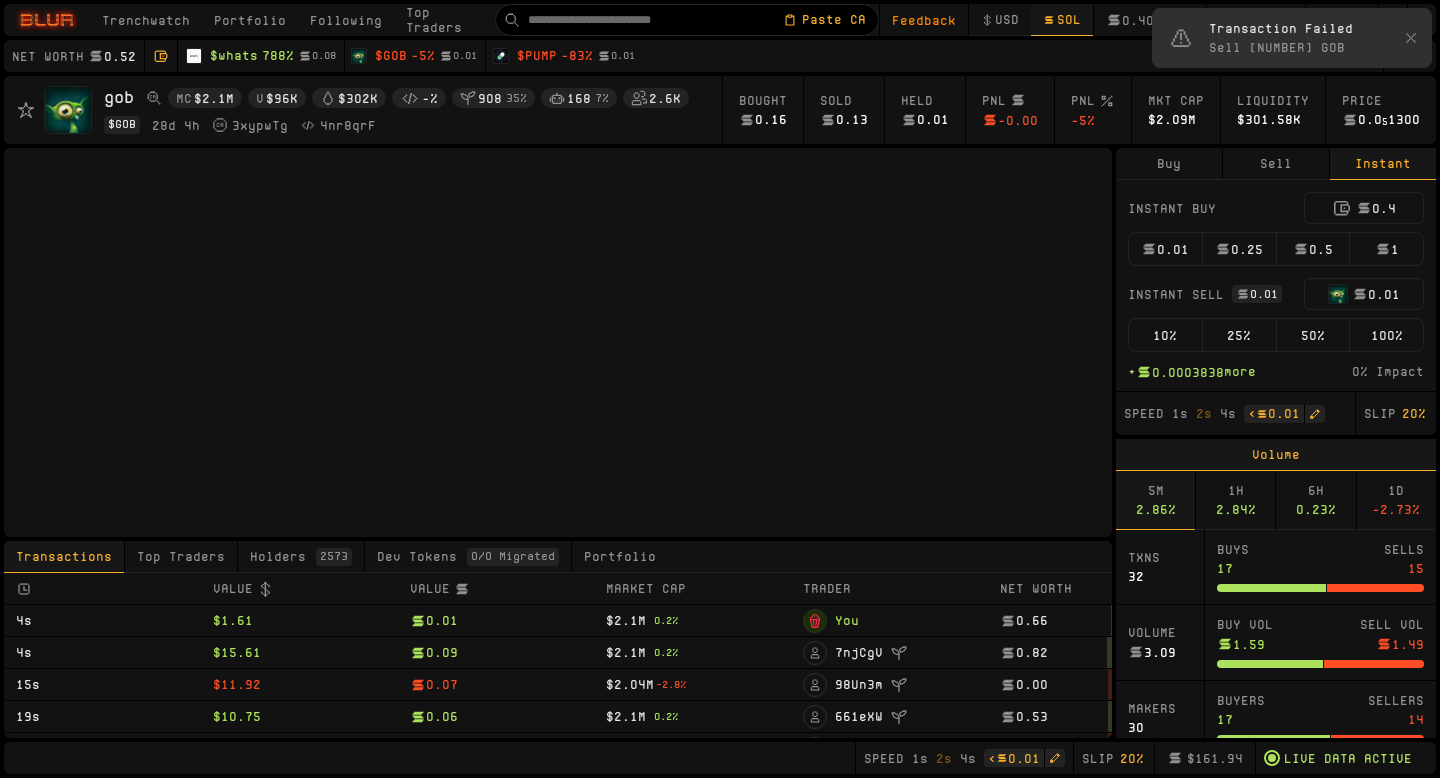 type 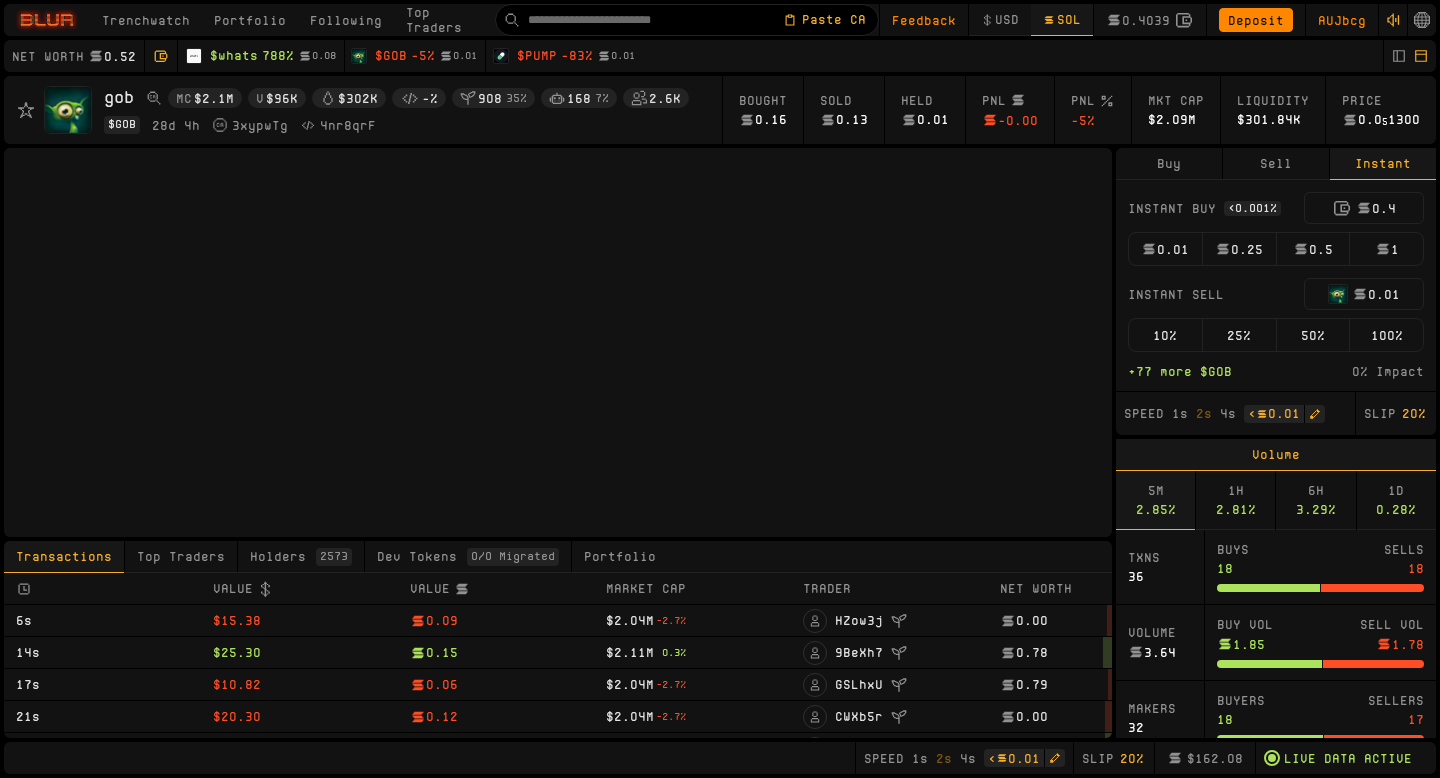 click on "0.01" at bounding box center (1165, 249) 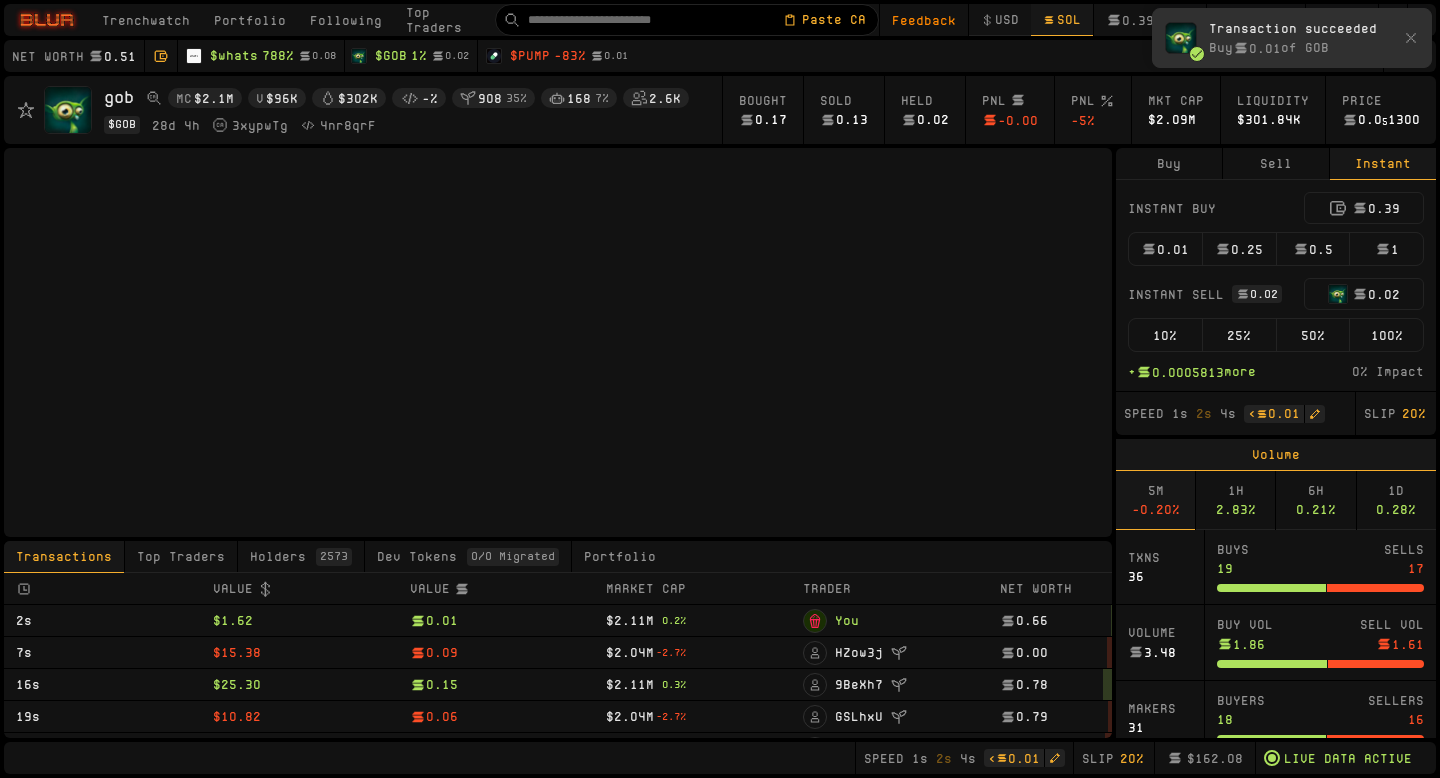click on "100%" at bounding box center [1386, 335] 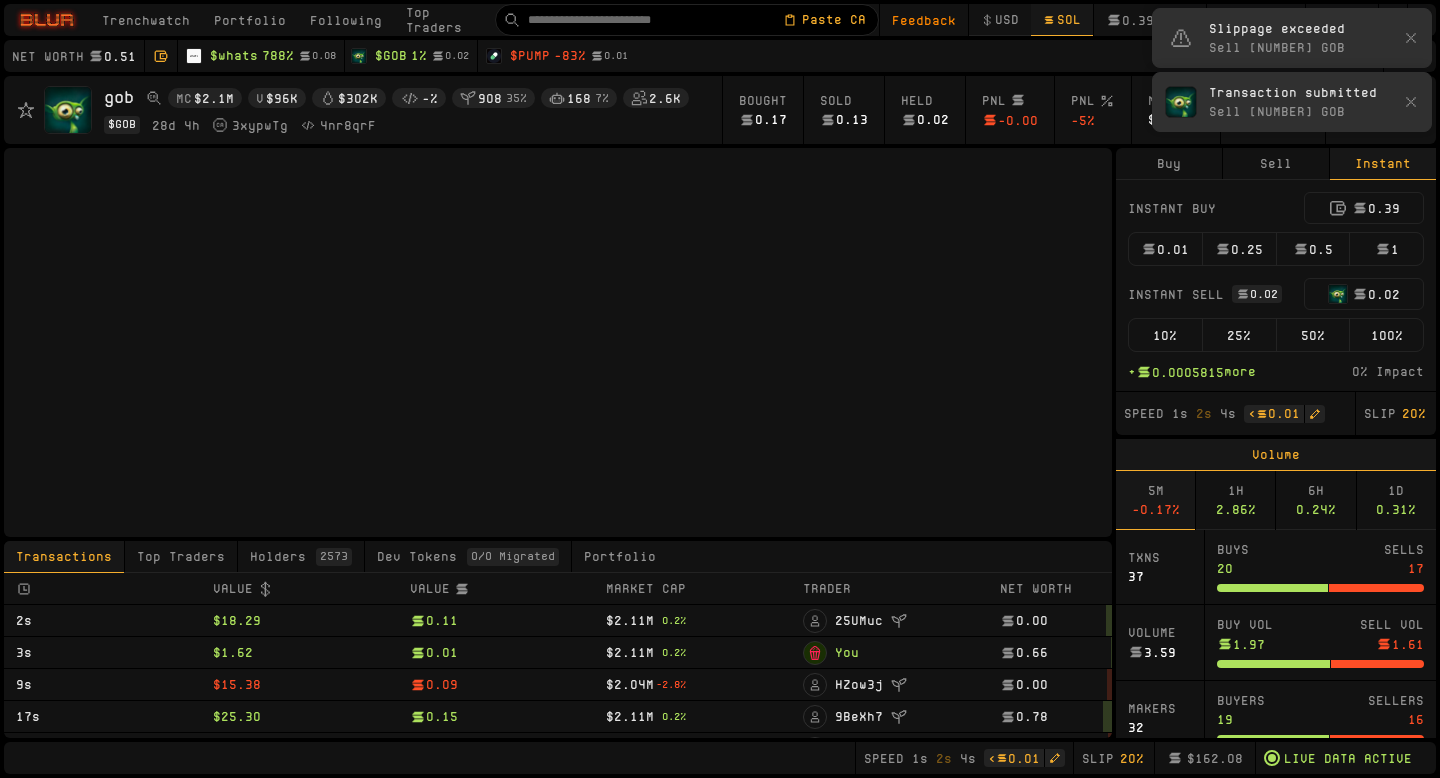 click on "100%" at bounding box center [1386, 335] 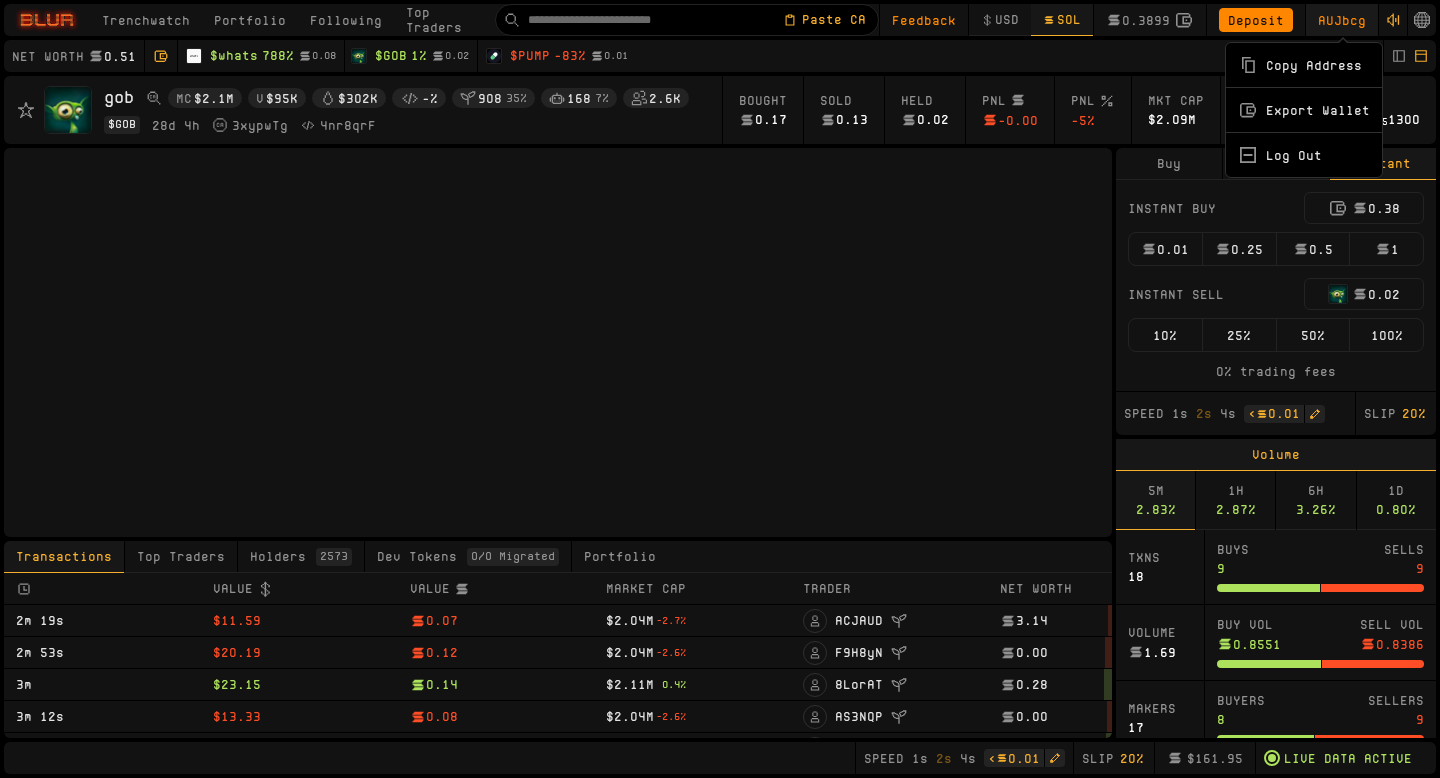click on "Copy Address" at bounding box center (1304, 65) 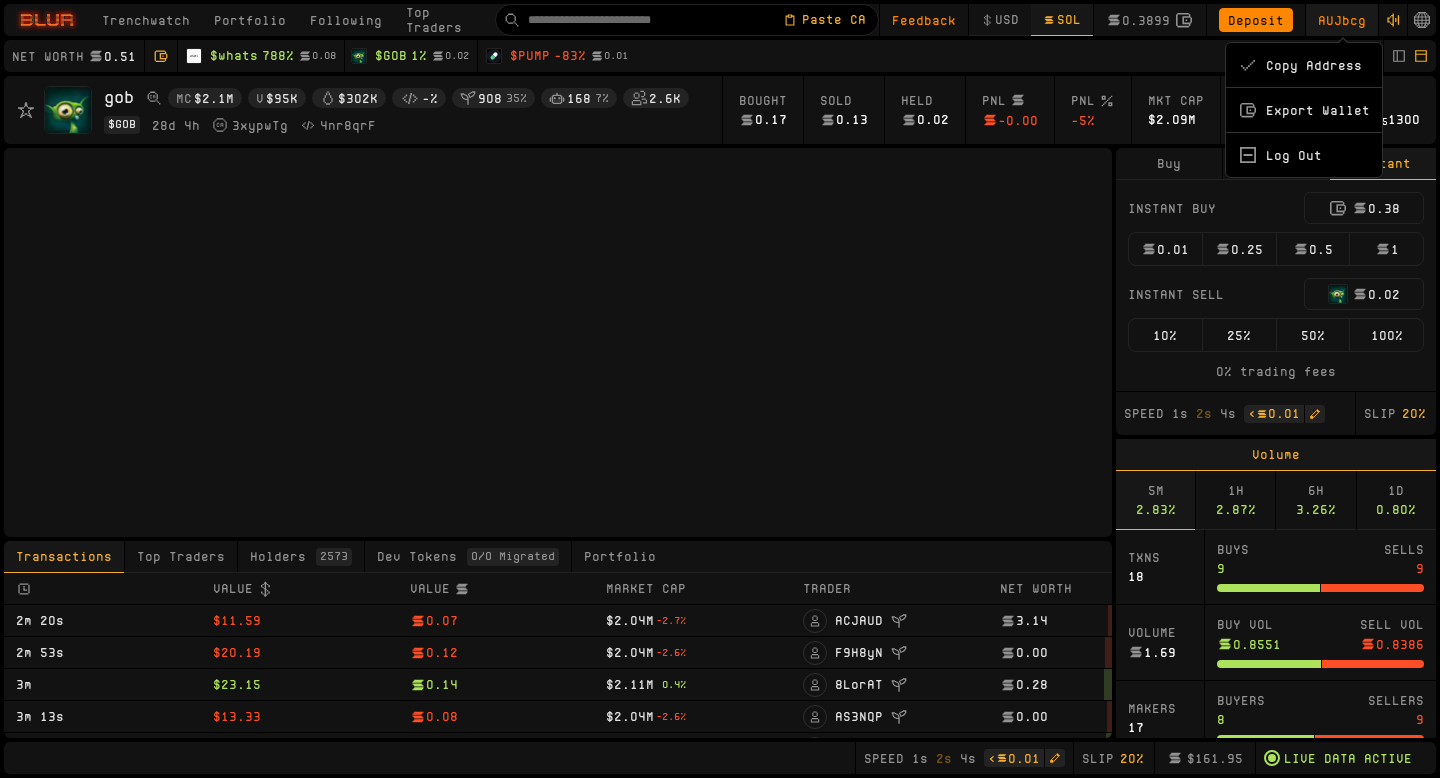 type 